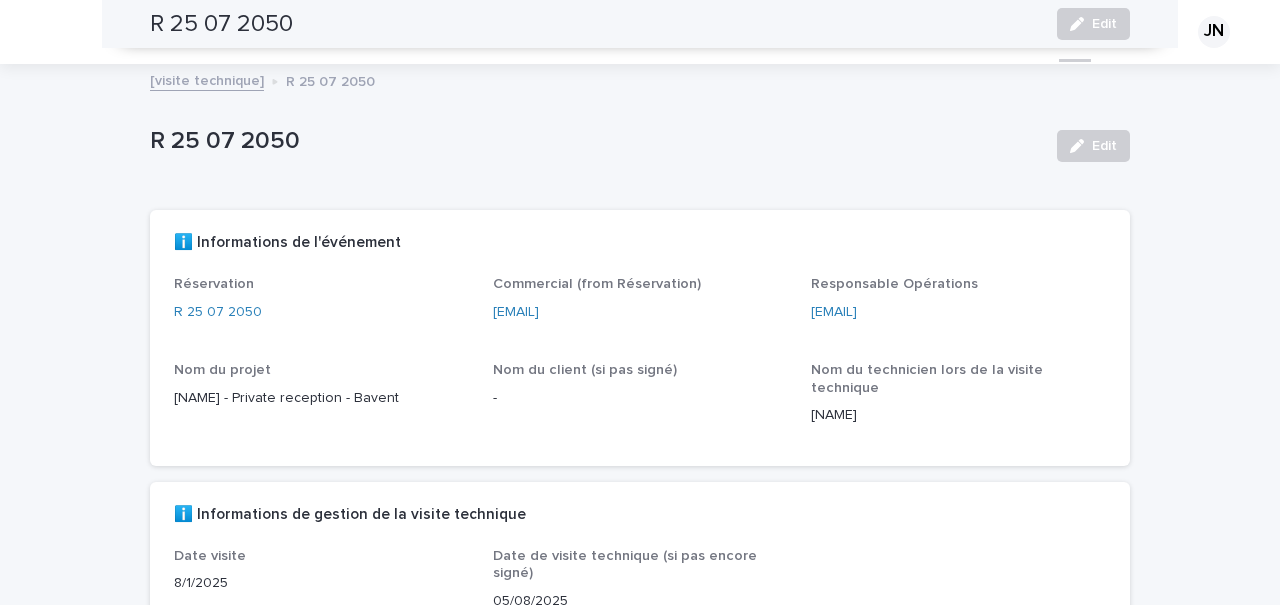 scroll, scrollTop: 0, scrollLeft: 0, axis: both 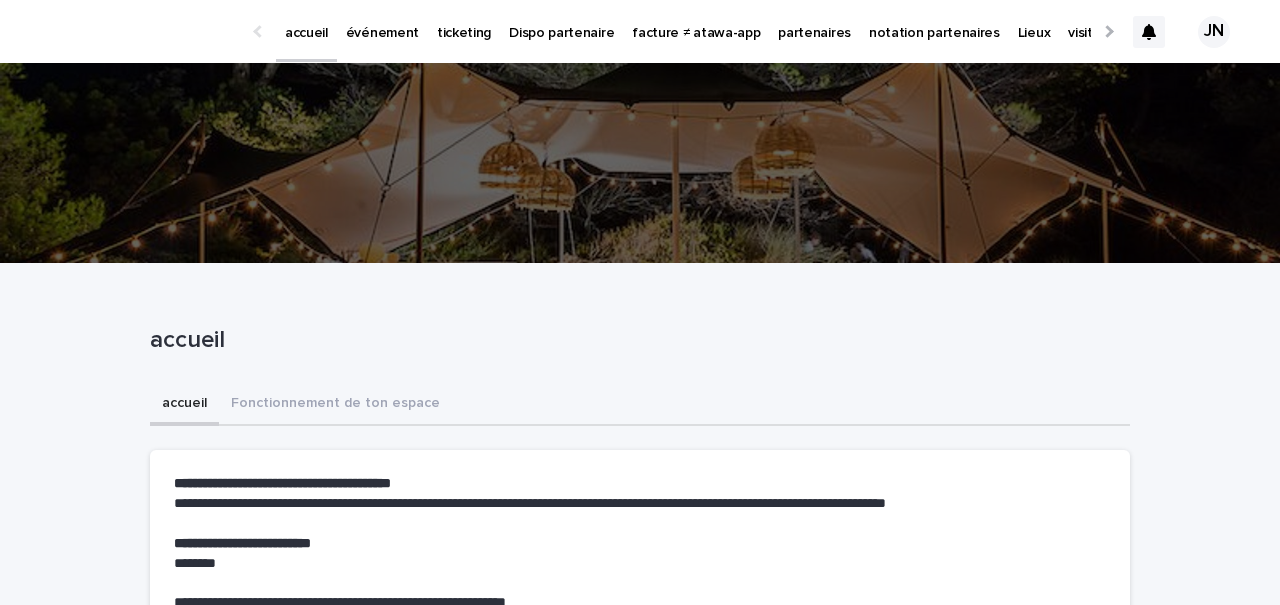 click on "partenaires" at bounding box center [814, 21] 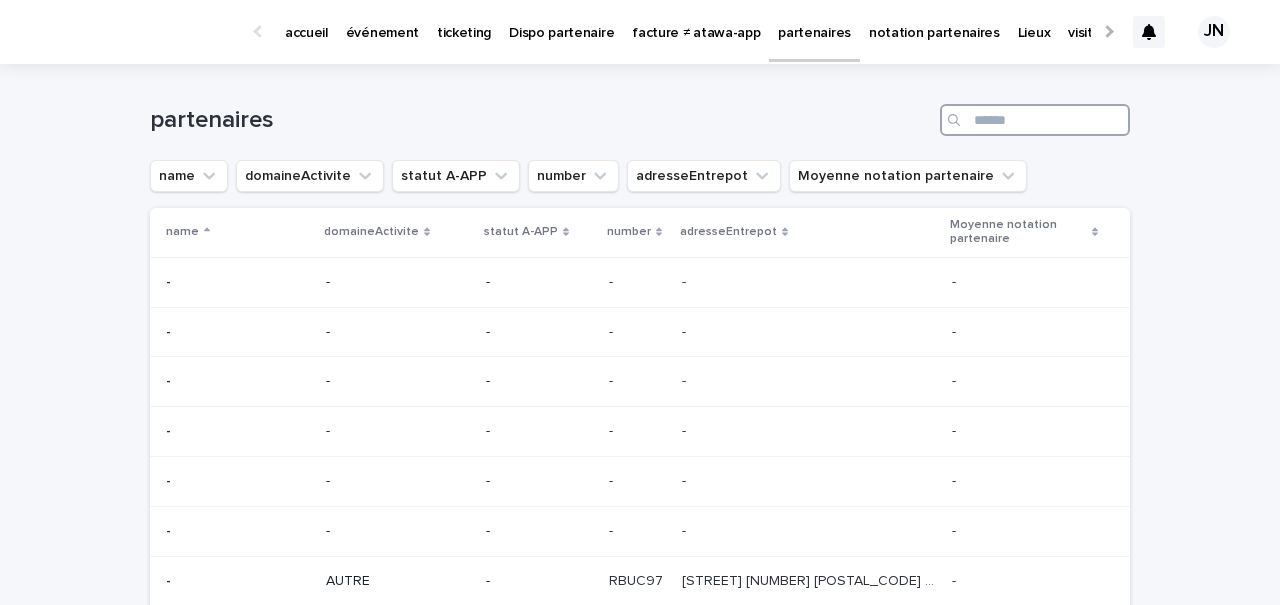 click at bounding box center (1035, 120) 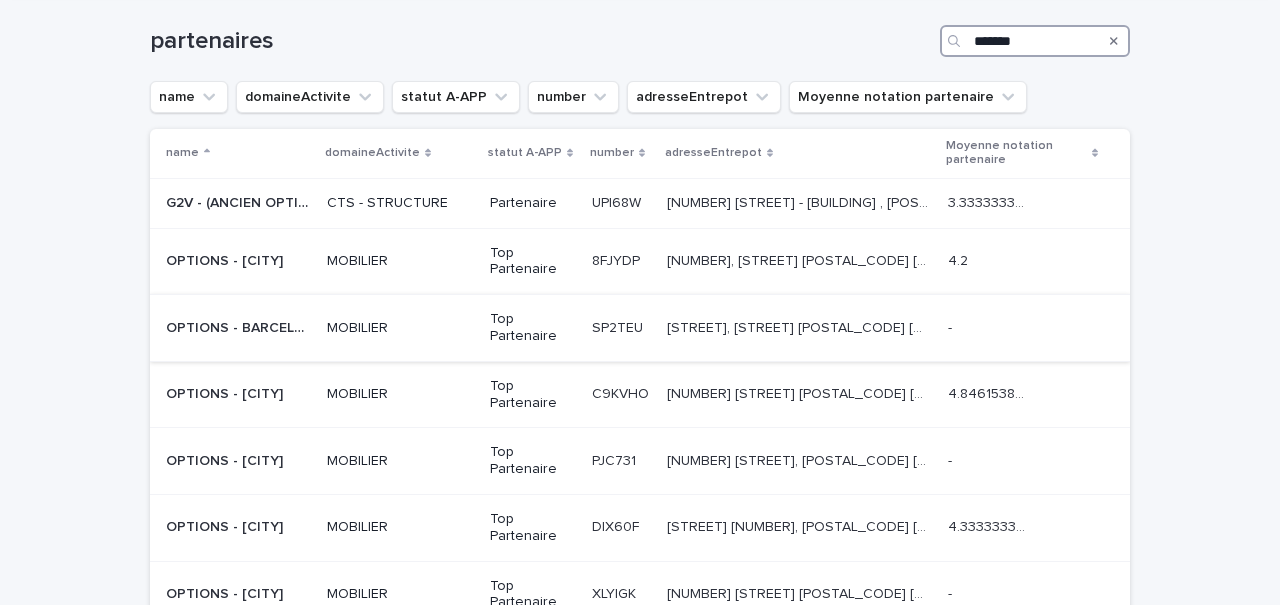scroll, scrollTop: 82, scrollLeft: 0, axis: vertical 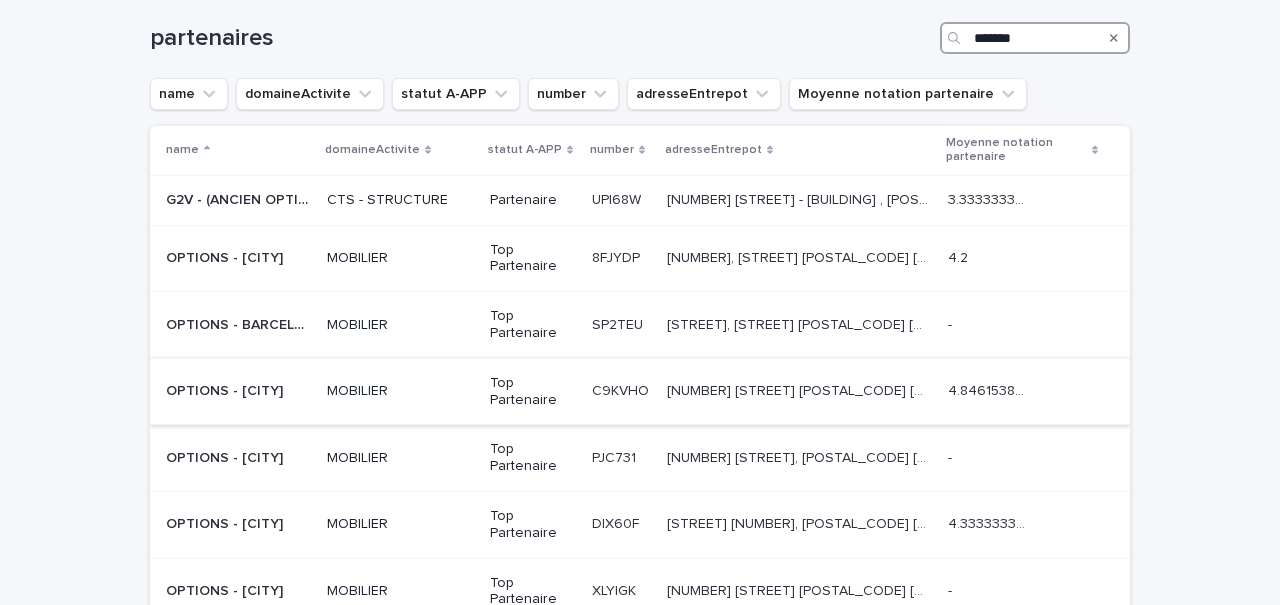 type on "*******" 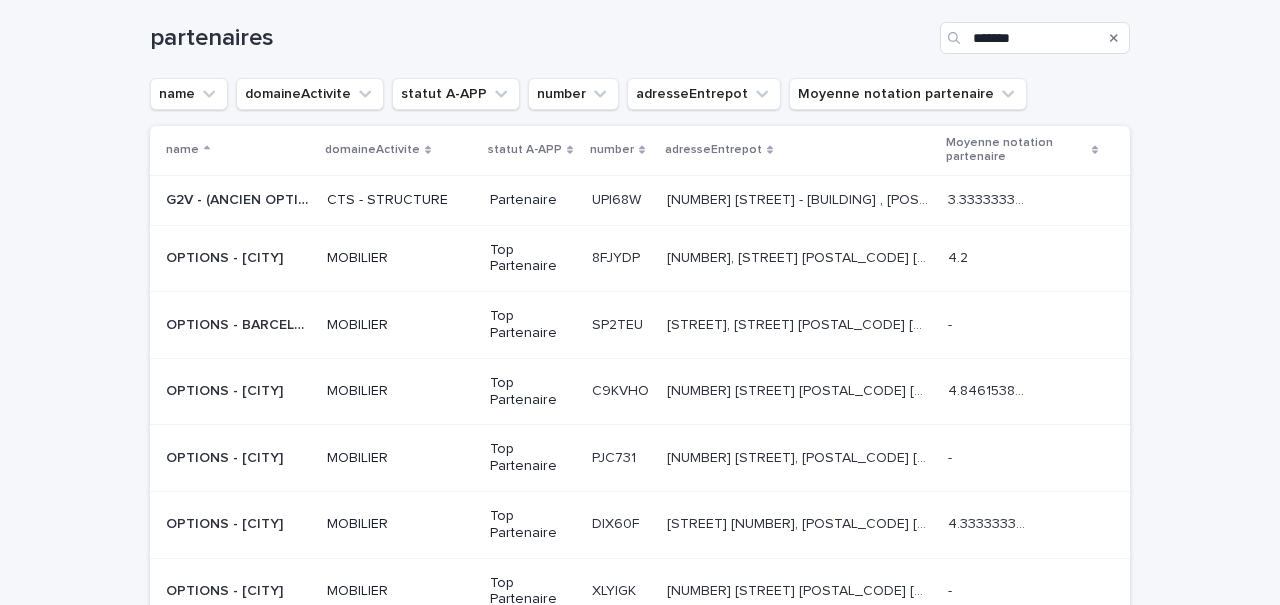 click on "MOBILIER" at bounding box center [400, 391] 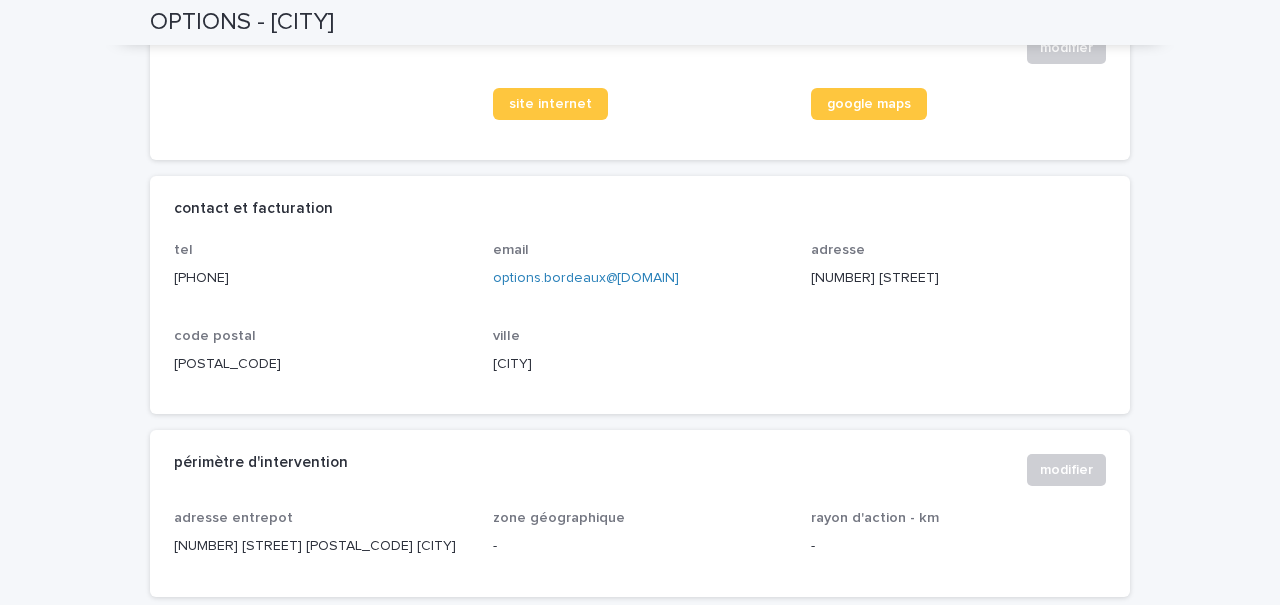 scroll, scrollTop: 0, scrollLeft: 0, axis: both 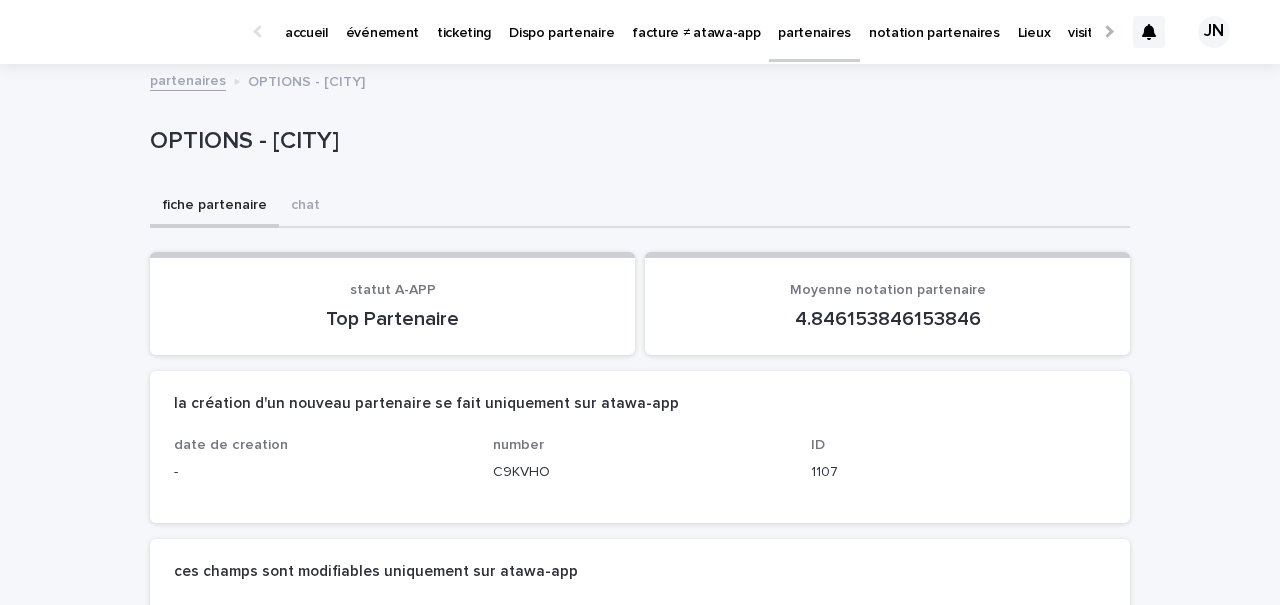 click on "partenaires" at bounding box center [188, 79] 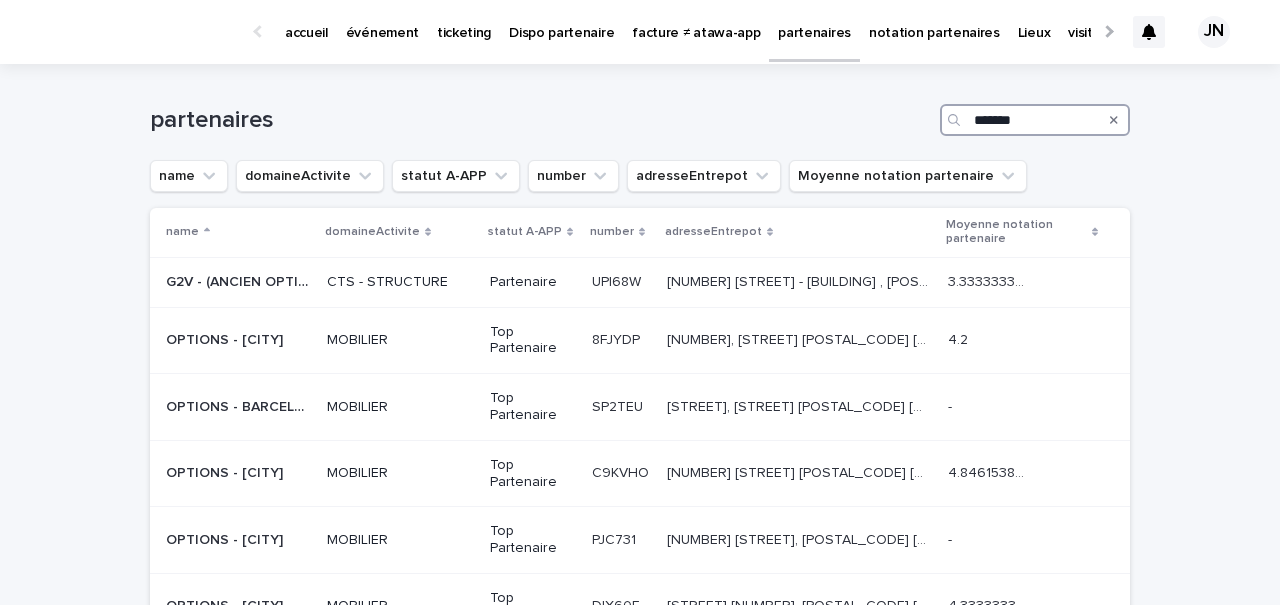 drag, startPoint x: 1031, startPoint y: 120, endPoint x: 914, endPoint y: 112, distance: 117.273186 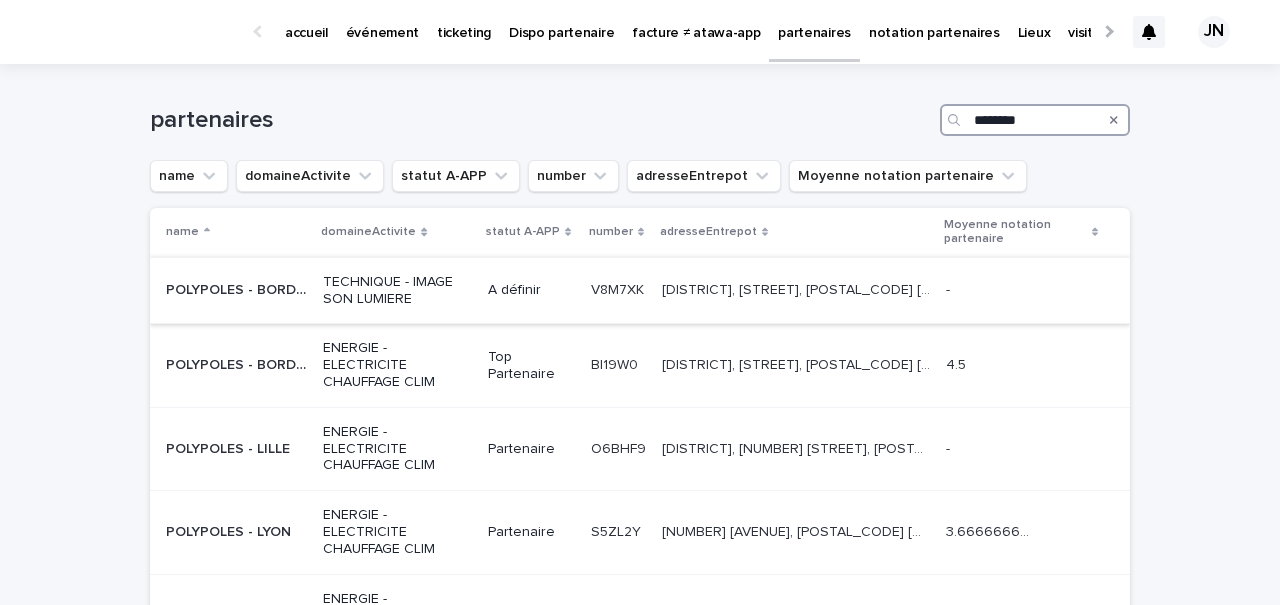 type on "********" 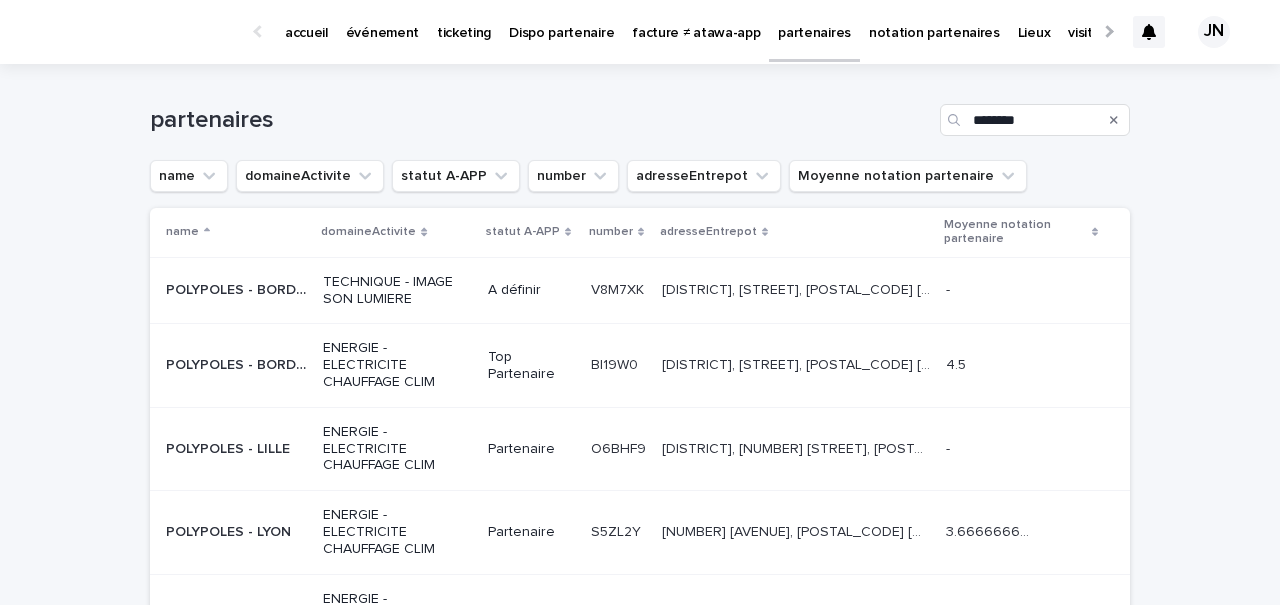 click on "A définir" at bounding box center (531, 290) 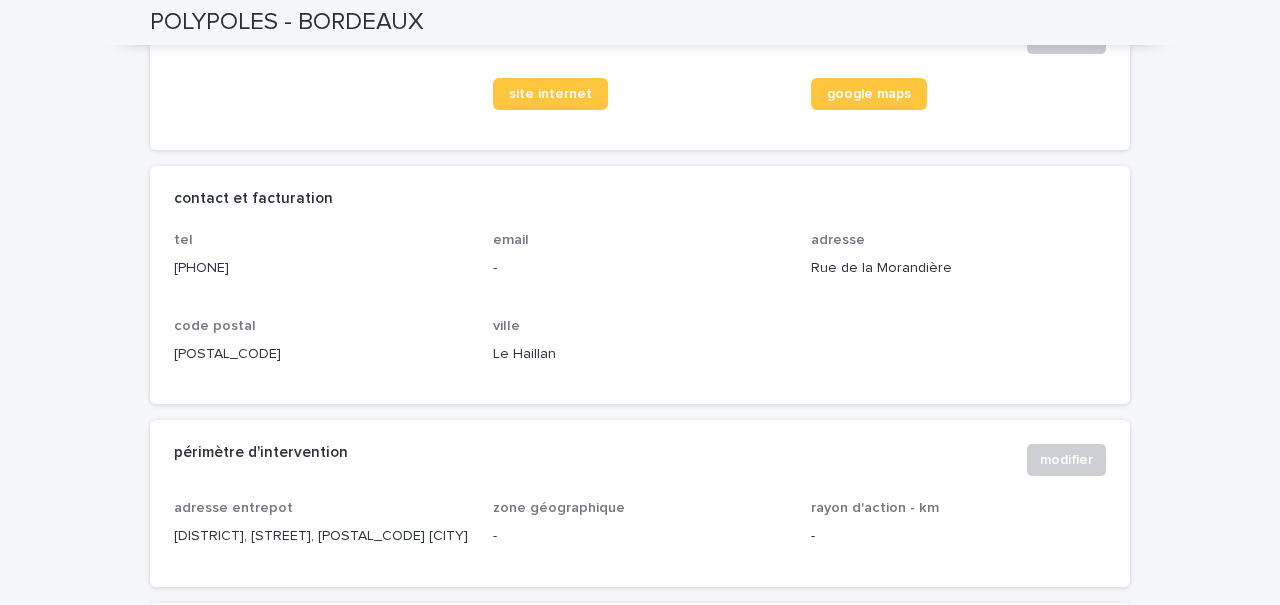 scroll, scrollTop: 893, scrollLeft: 0, axis: vertical 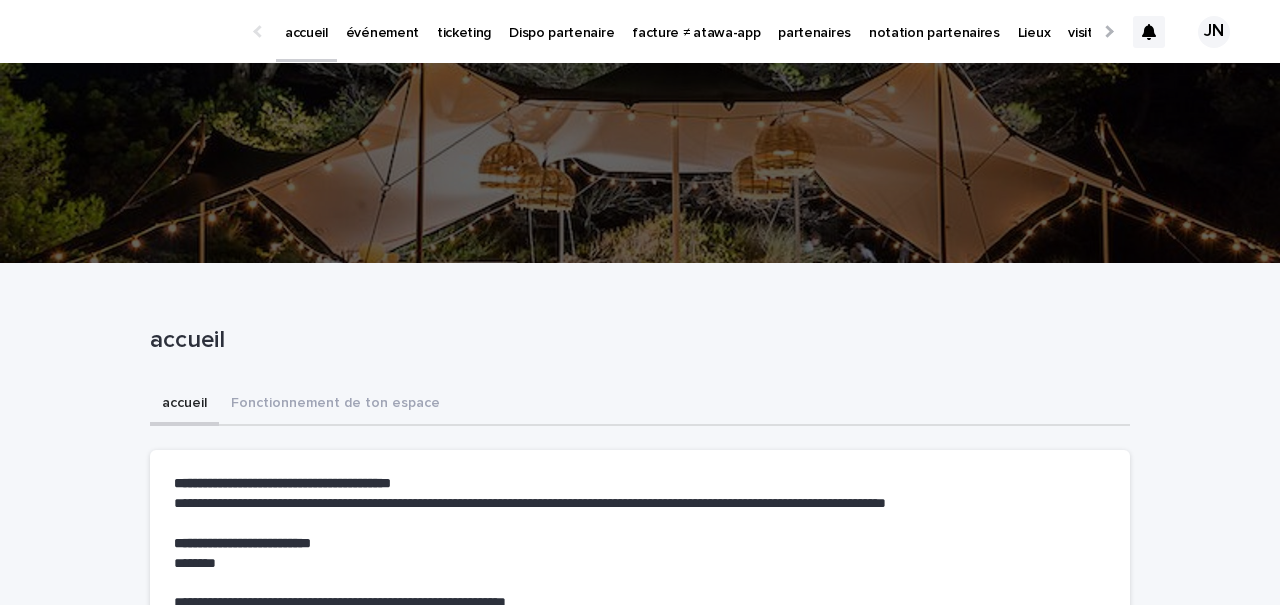 click on "partenaires" at bounding box center (814, 21) 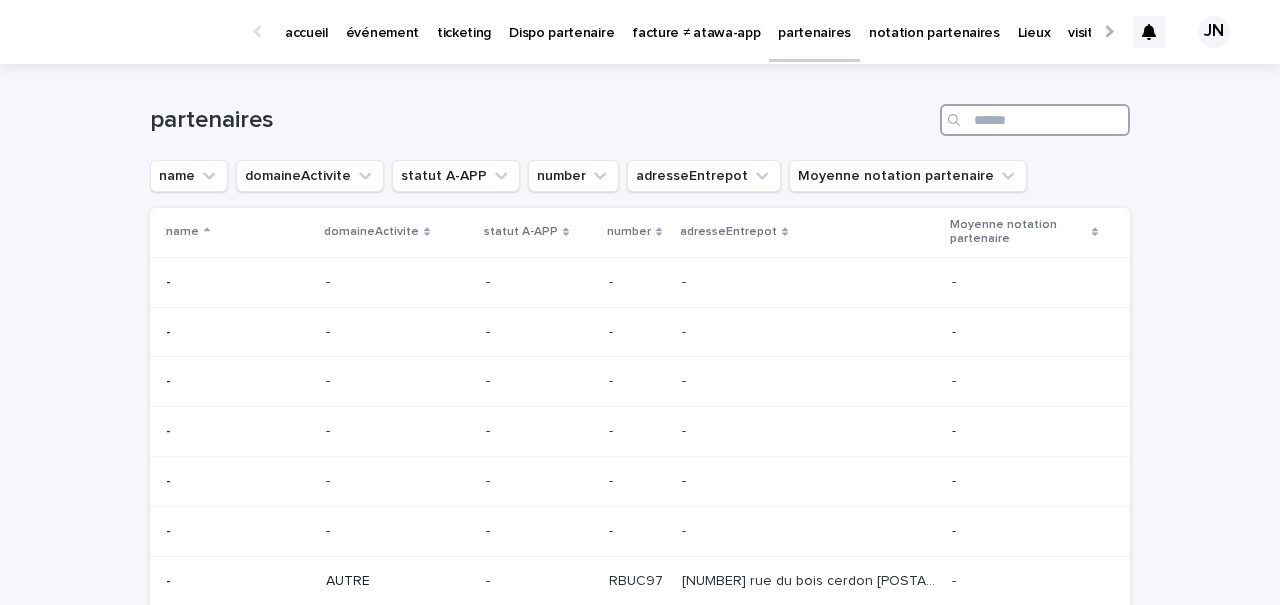 click at bounding box center (1035, 120) 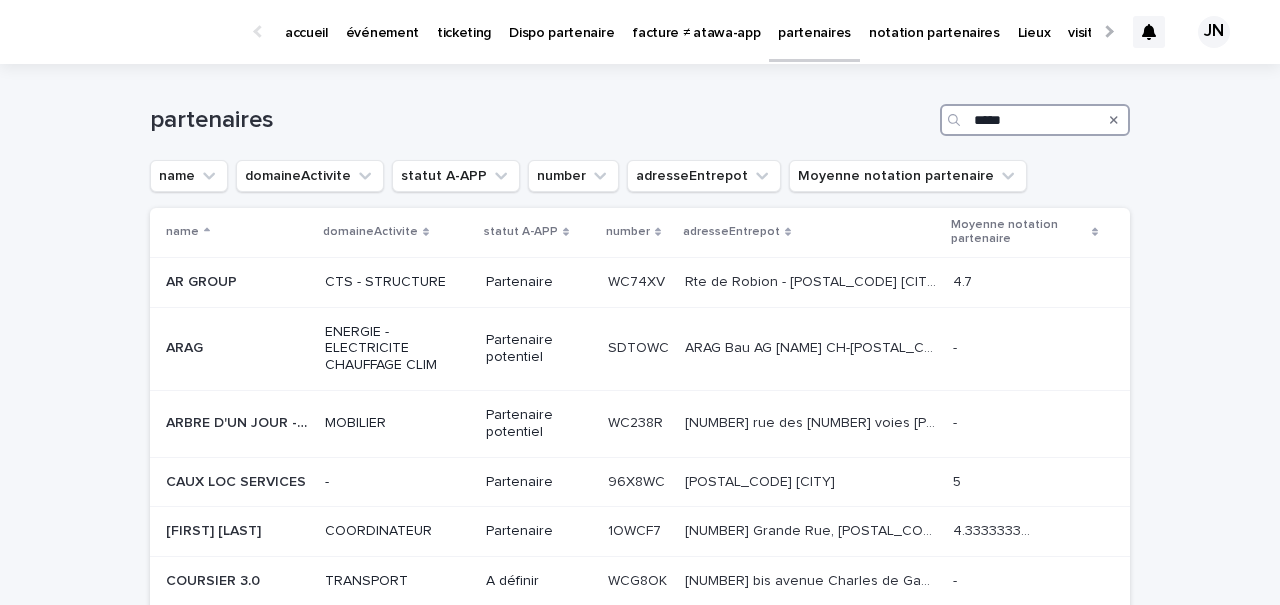 type on "******" 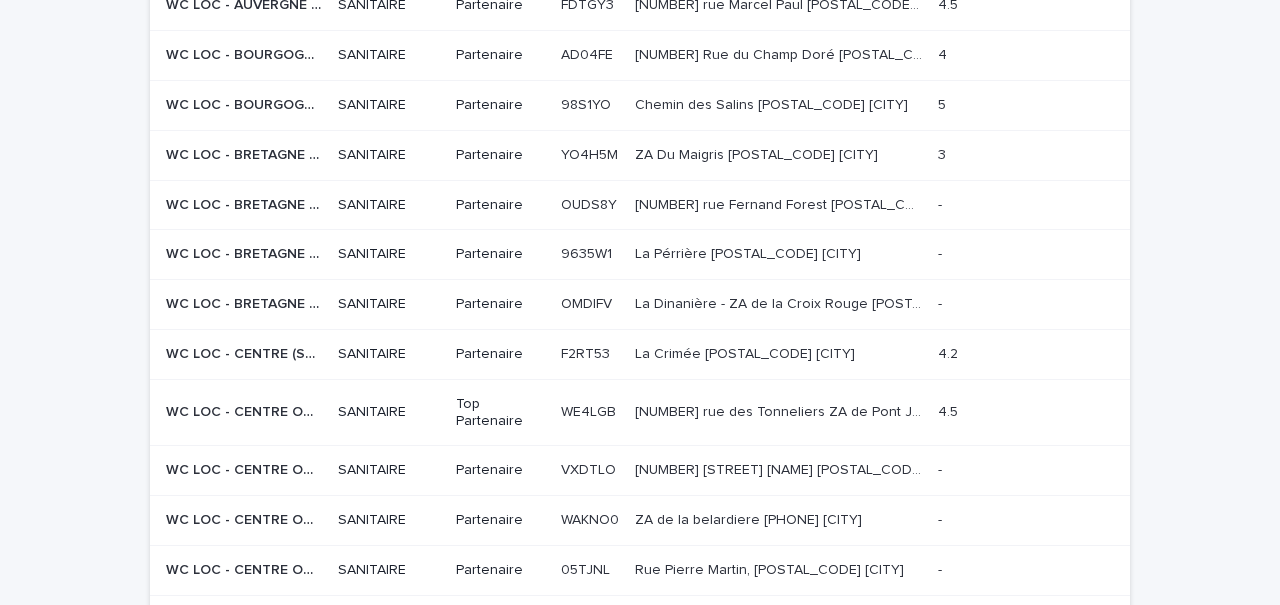 scroll, scrollTop: 0, scrollLeft: 0, axis: both 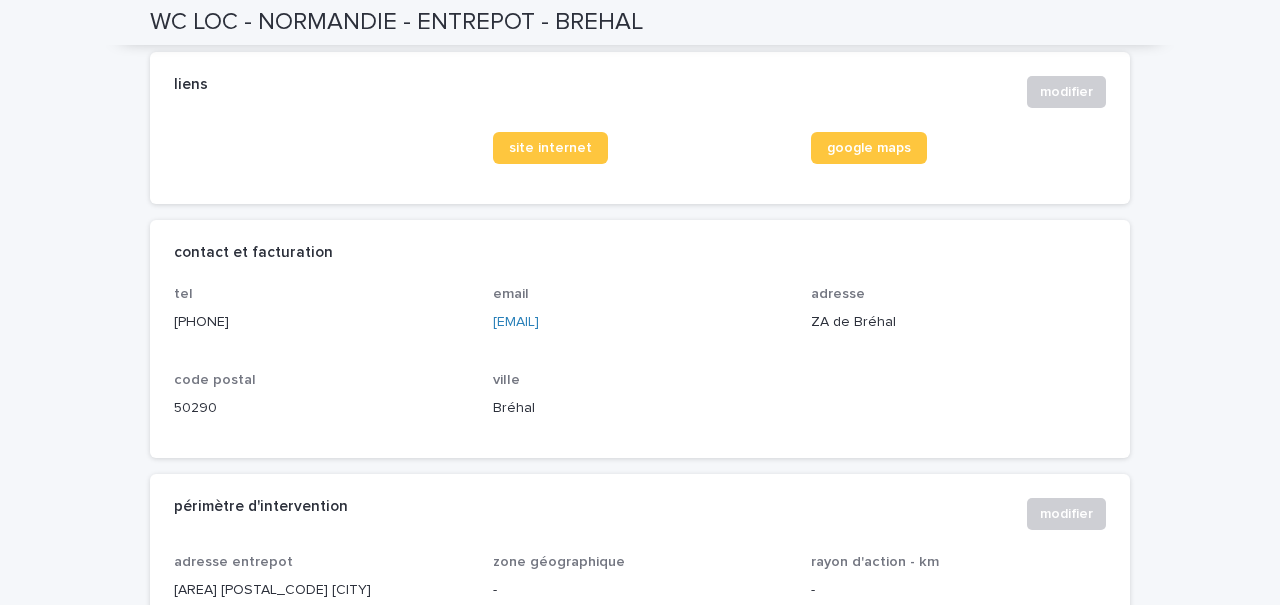 drag, startPoint x: 622, startPoint y: 321, endPoint x: 488, endPoint y: 314, distance: 134.18271 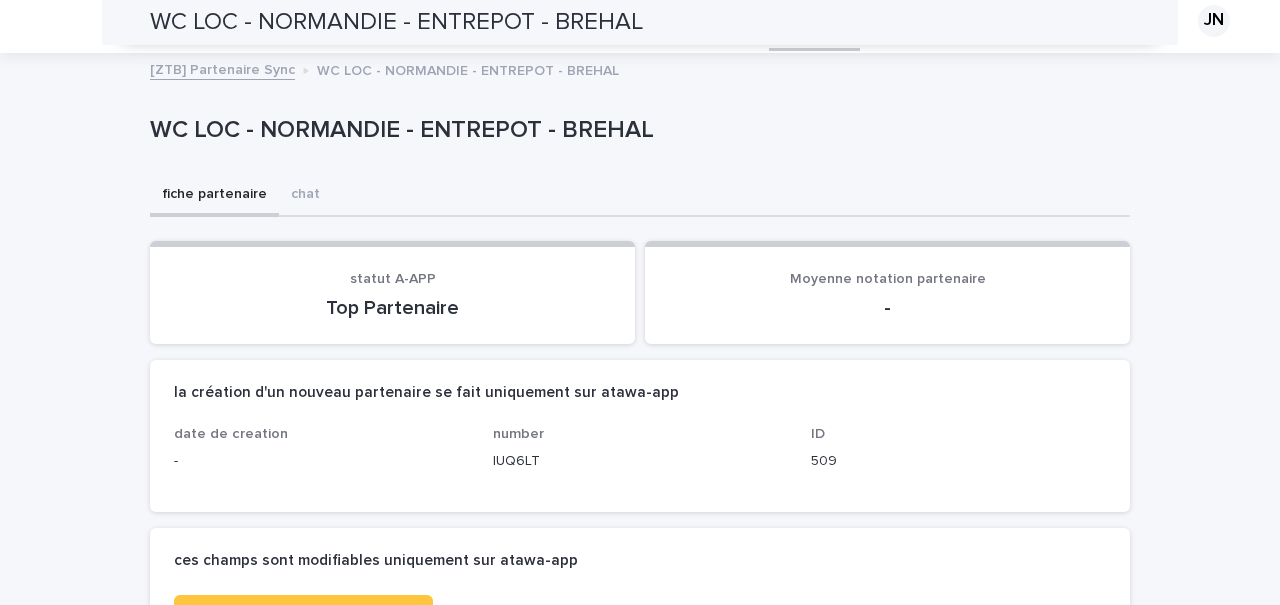 scroll, scrollTop: 0, scrollLeft: 0, axis: both 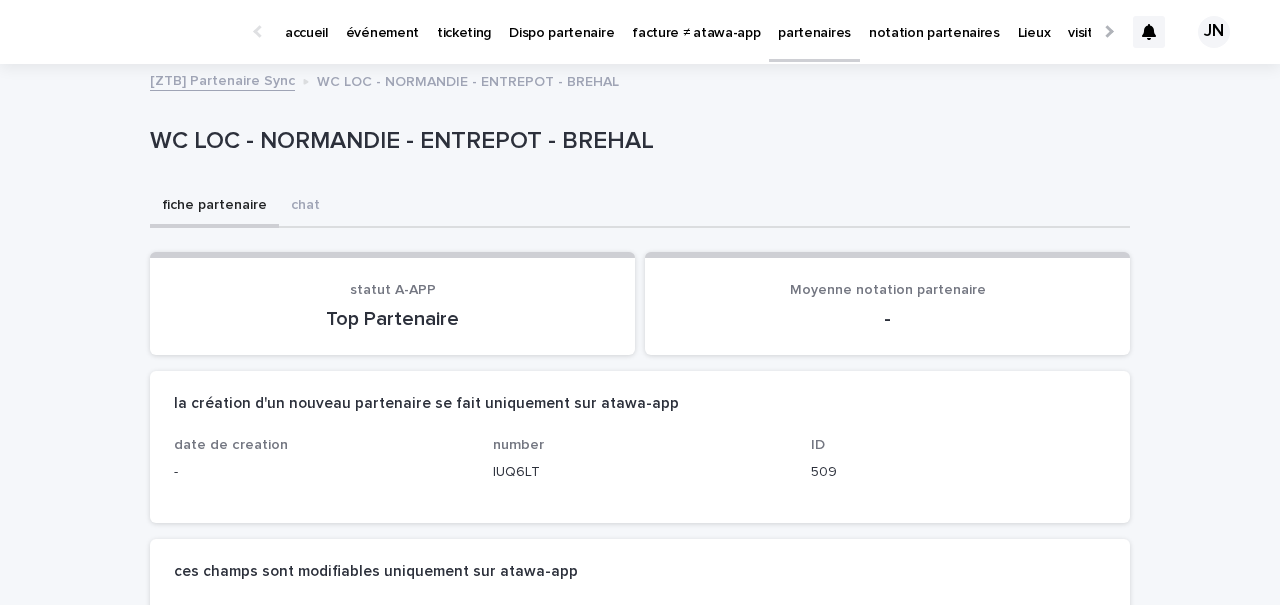 click on "partenaires" at bounding box center [814, 29] 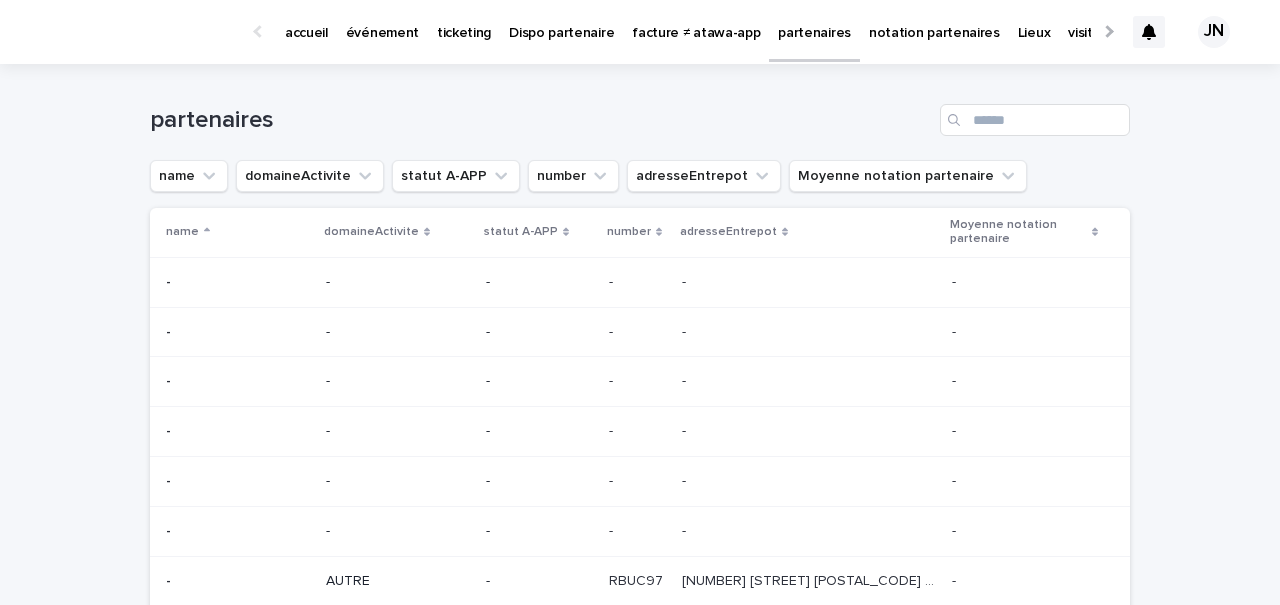 click on "partenaires" at bounding box center [640, 112] 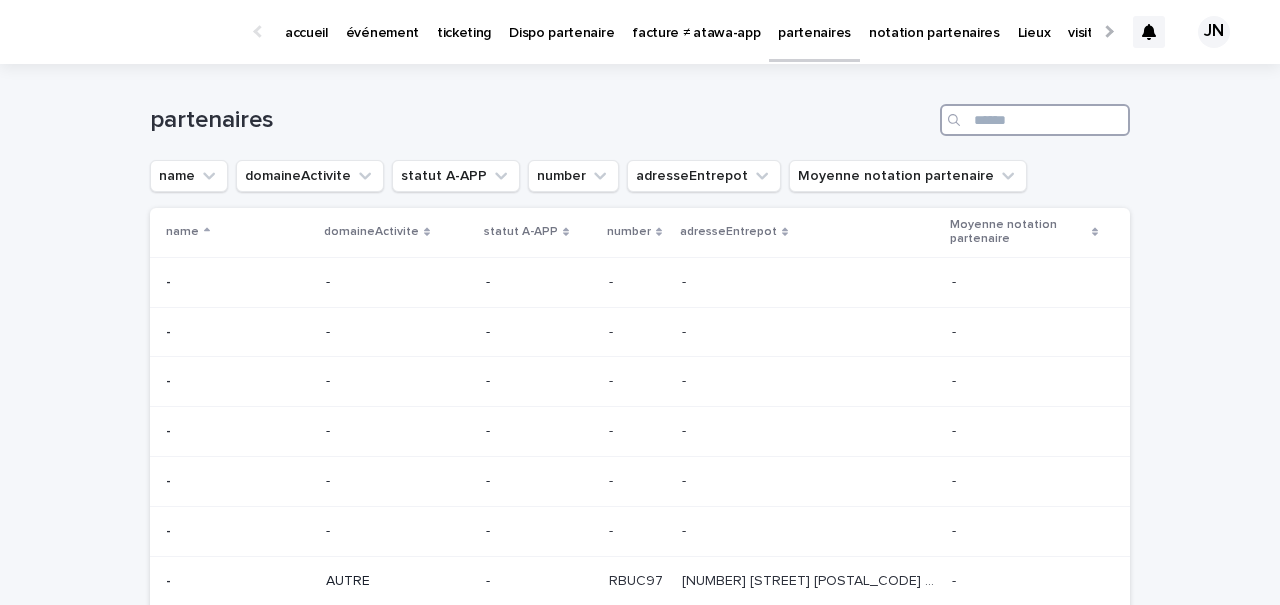 click at bounding box center (1035, 120) 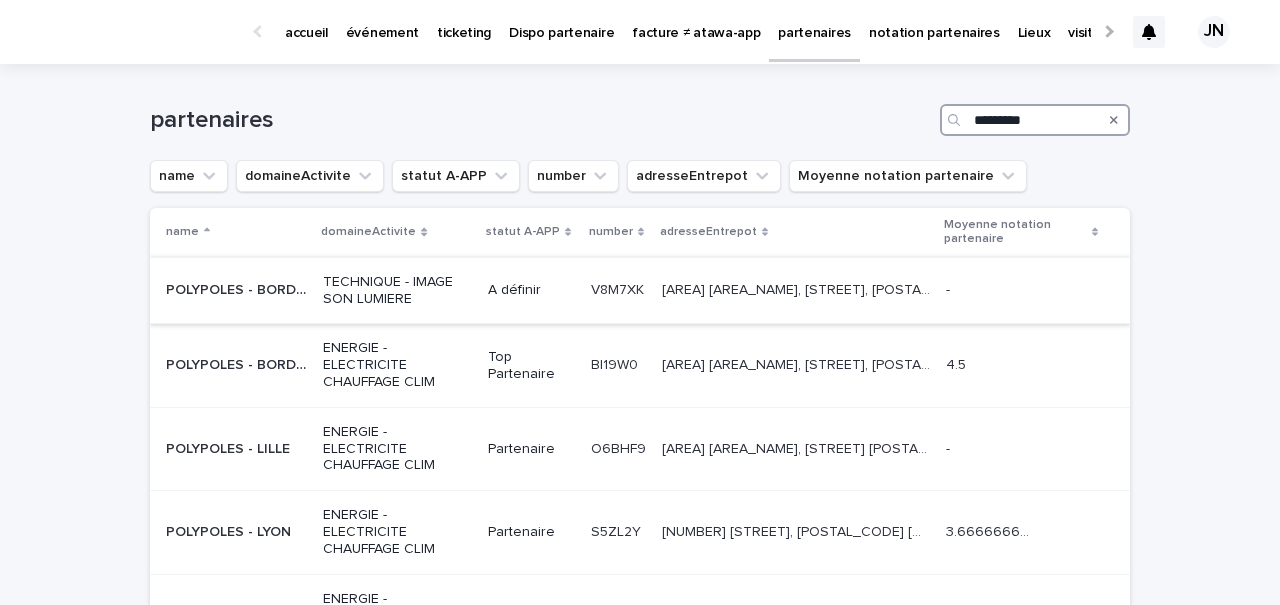type on "*********" 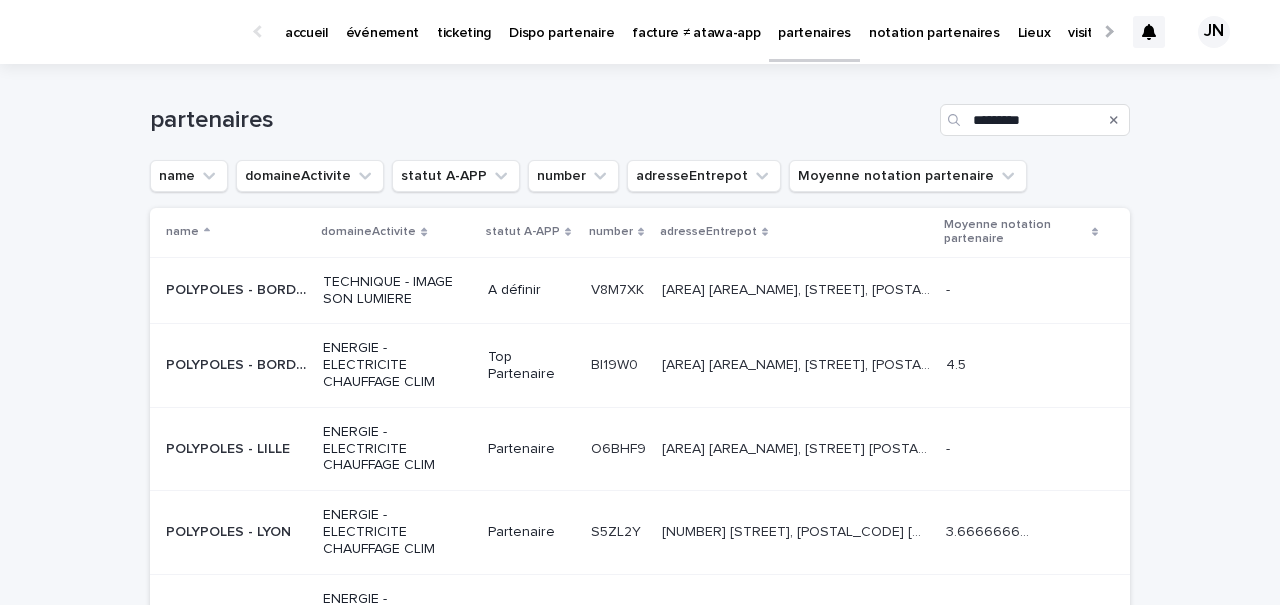 click on "TECHNIQUE - IMAGE SON LUMIERE" at bounding box center (397, 291) 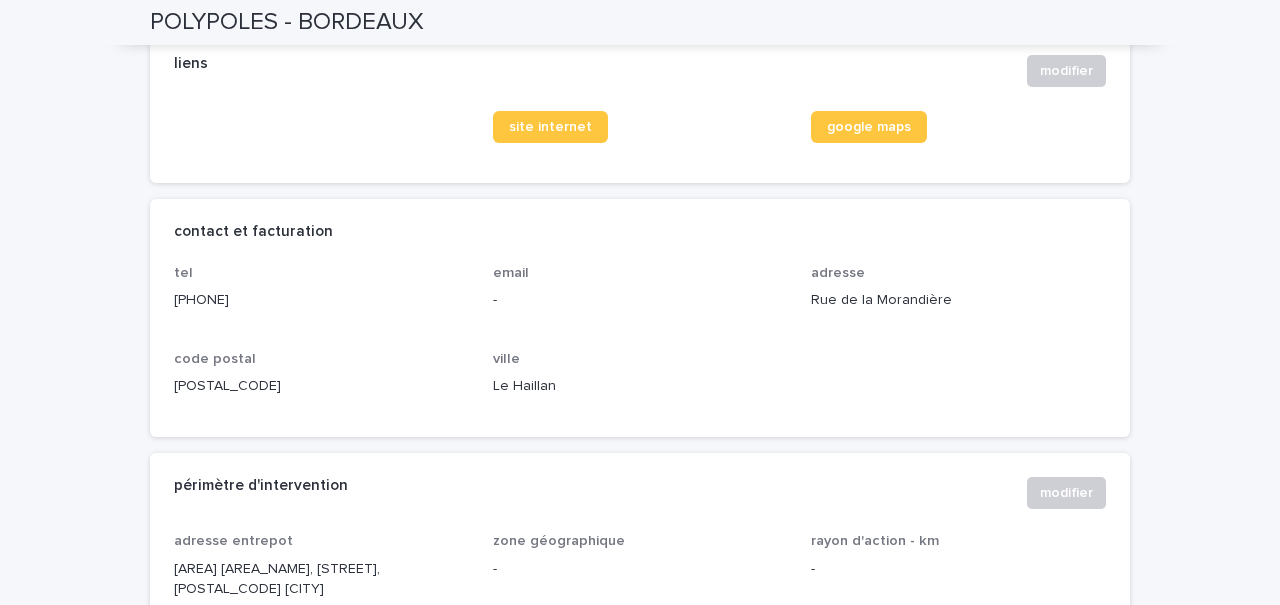 scroll, scrollTop: 0, scrollLeft: 0, axis: both 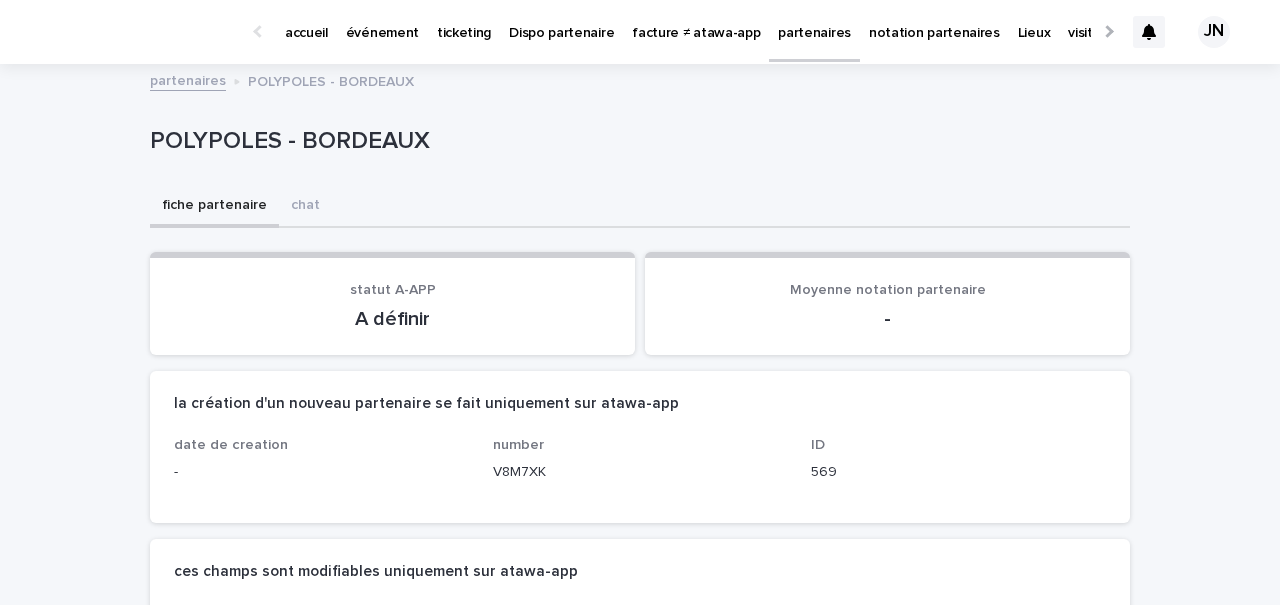 click on "événement" at bounding box center [382, 21] 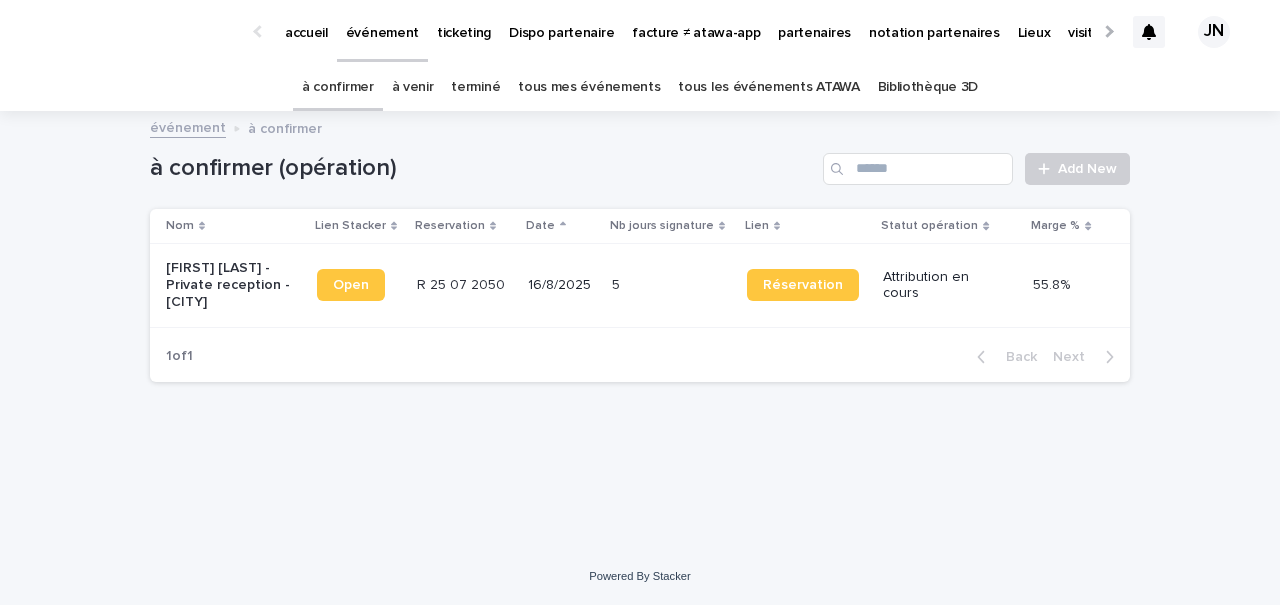 click on "à venir" at bounding box center (413, 87) 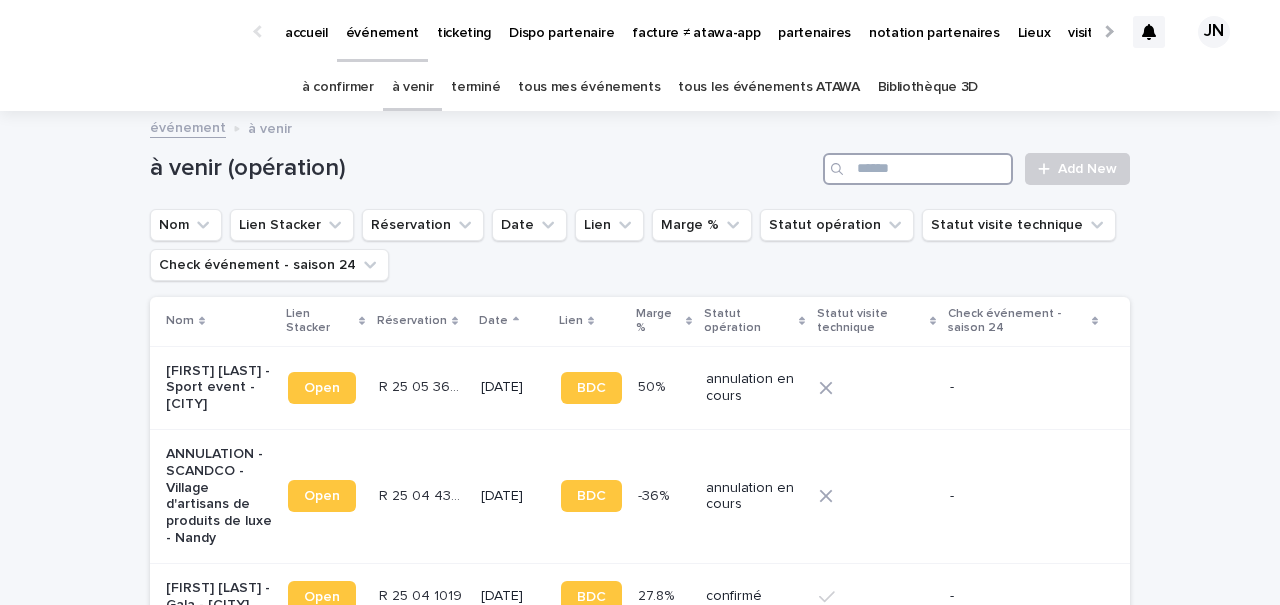 click at bounding box center (918, 169) 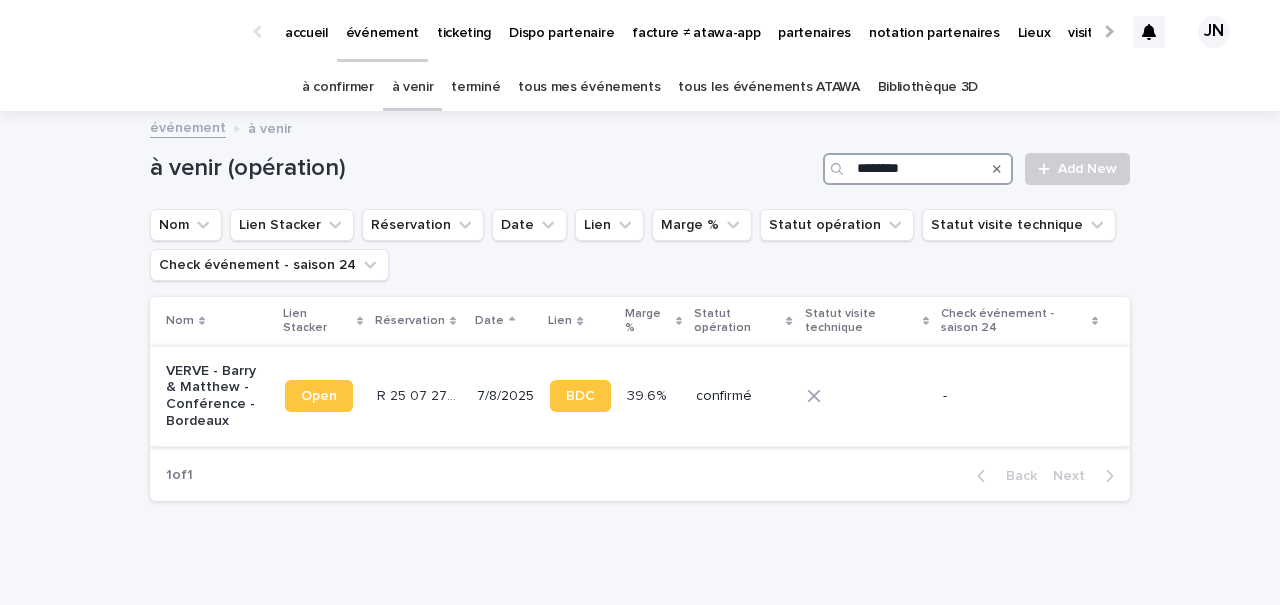 type on "********" 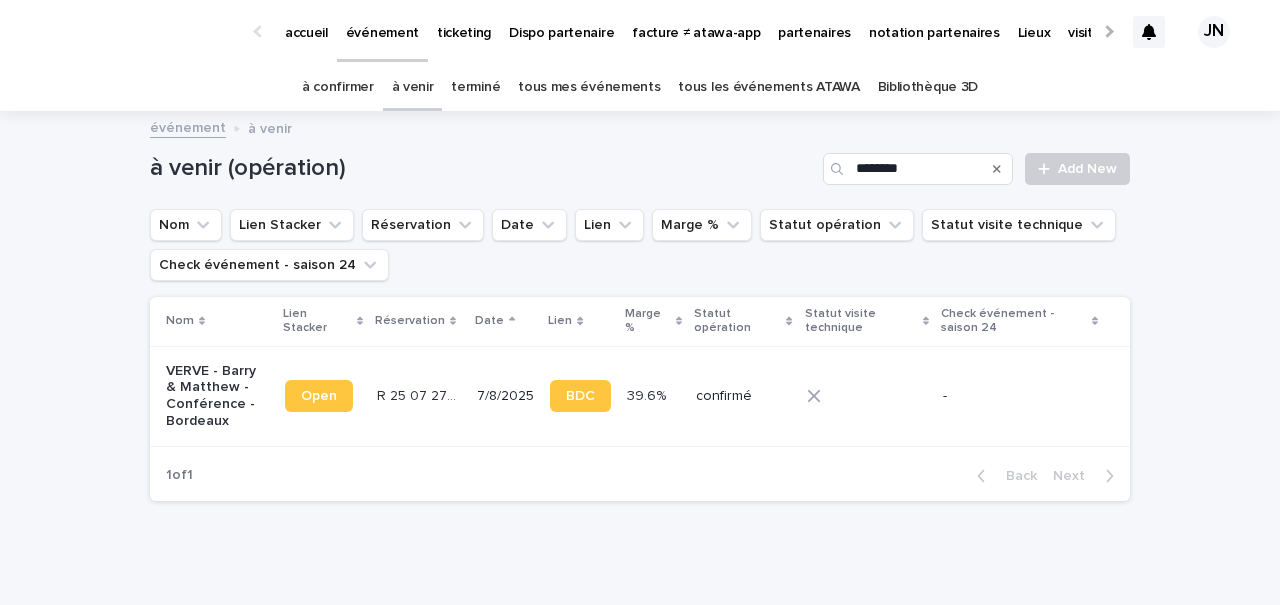 click on "R 25 07 2745 R 25 07 2745" at bounding box center (419, 396) 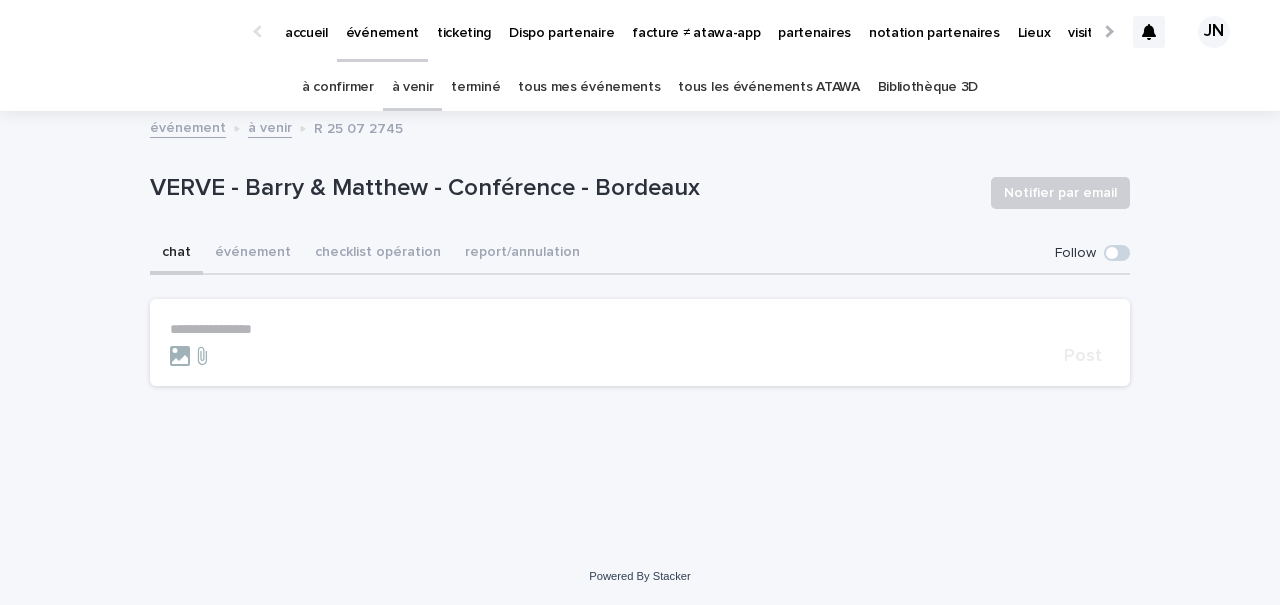click on "**********" at bounding box center (640, 329) 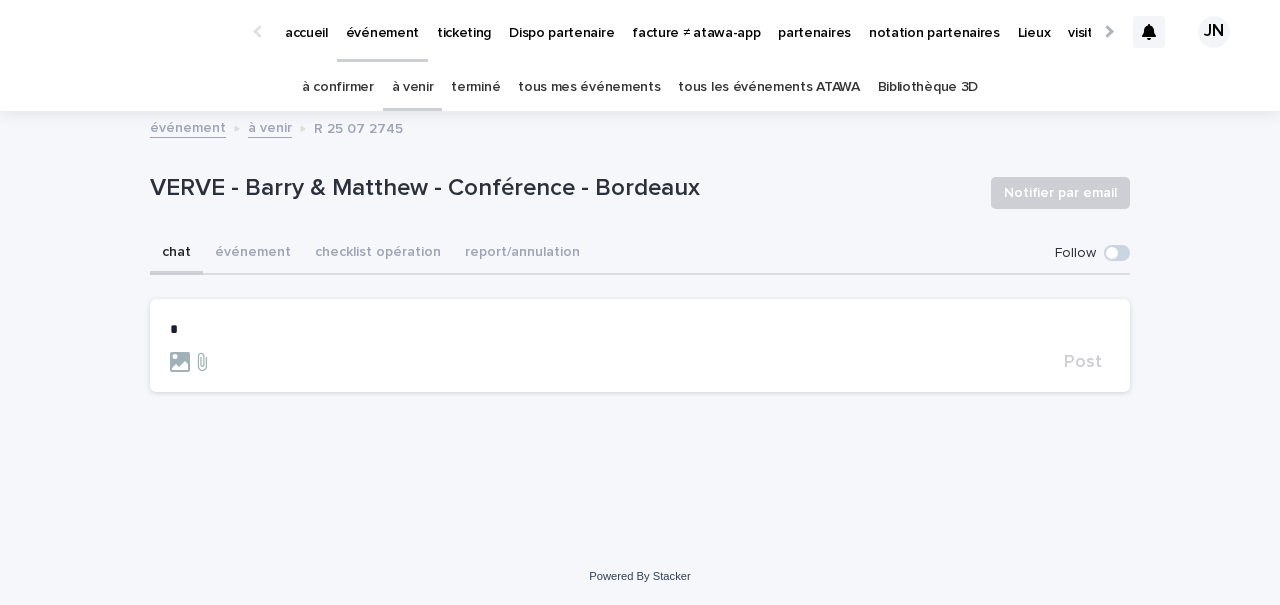 type 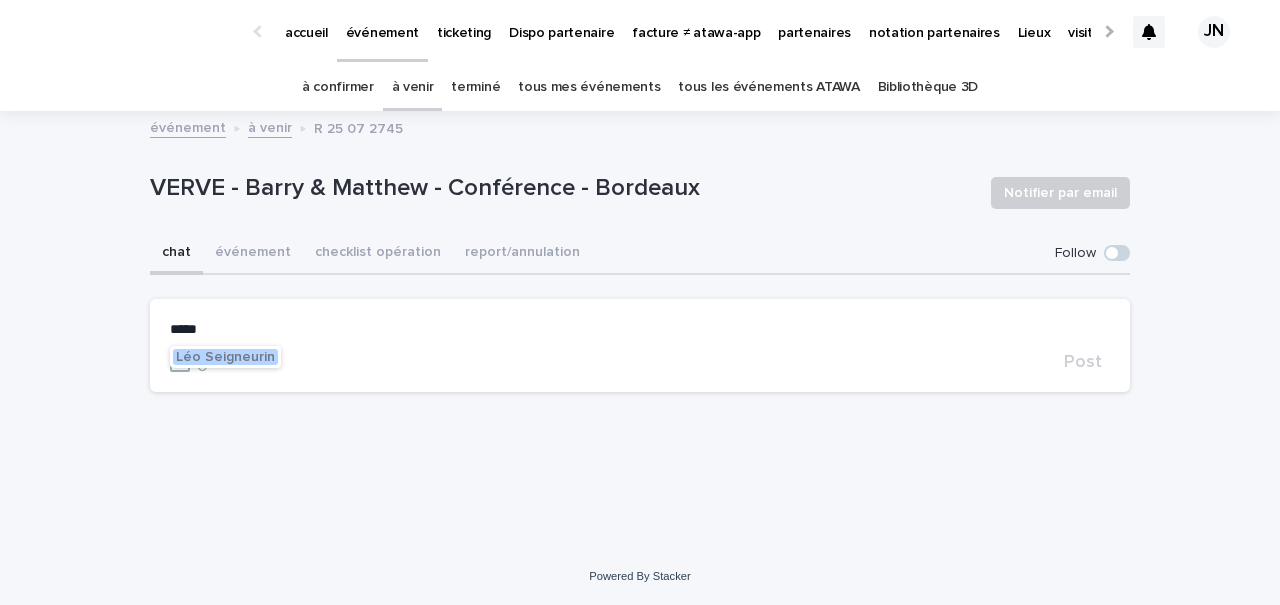 click on "Léo Seigneurin" at bounding box center [225, 357] 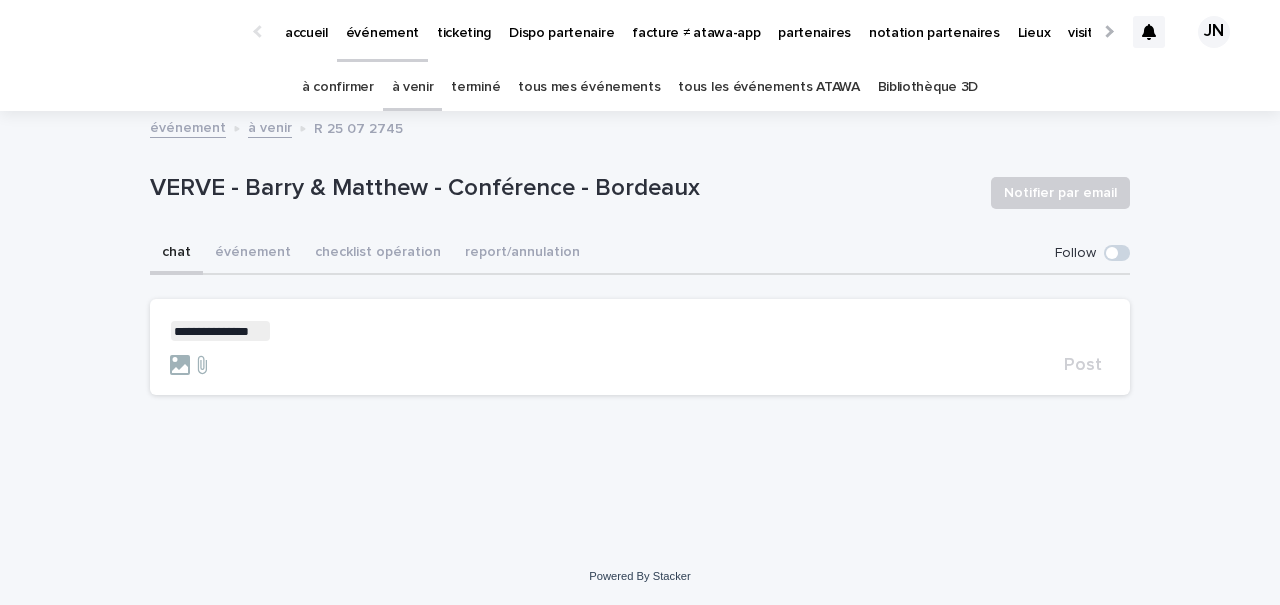 click on "**********" at bounding box center [640, 331] 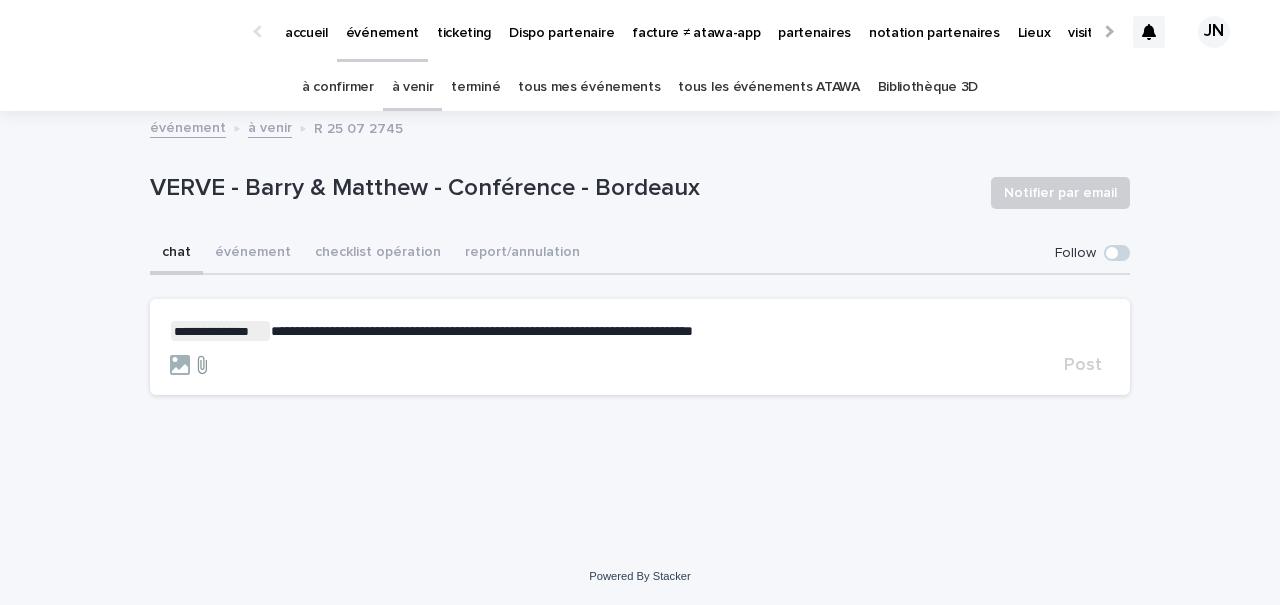 click 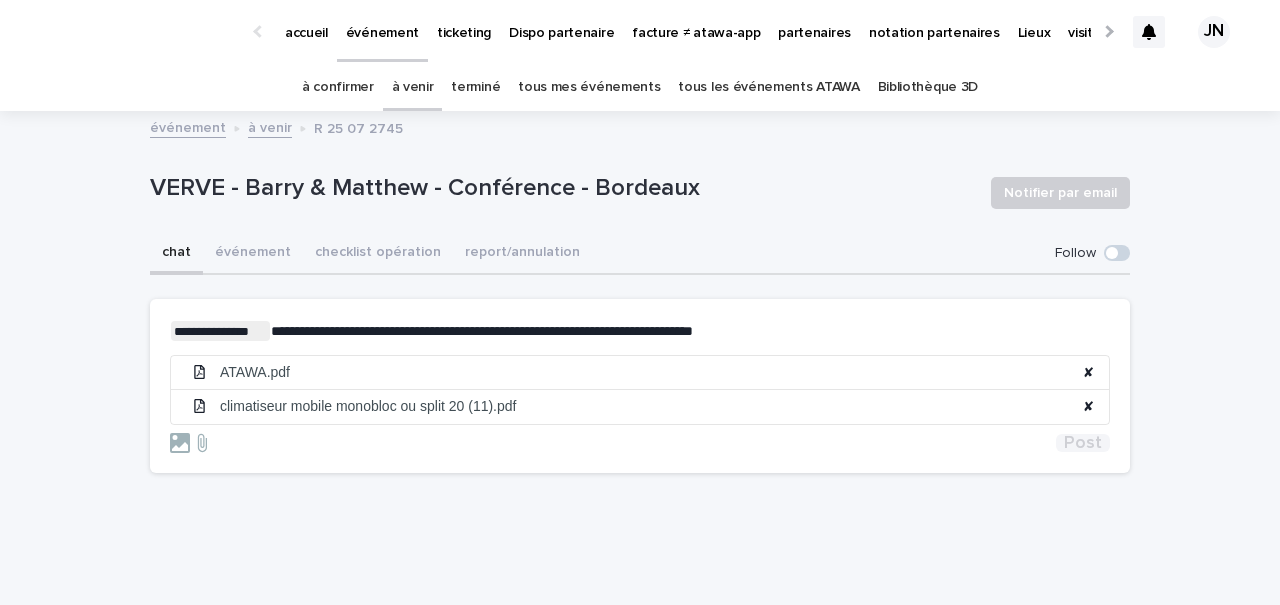 click on "Post" at bounding box center (1083, 443) 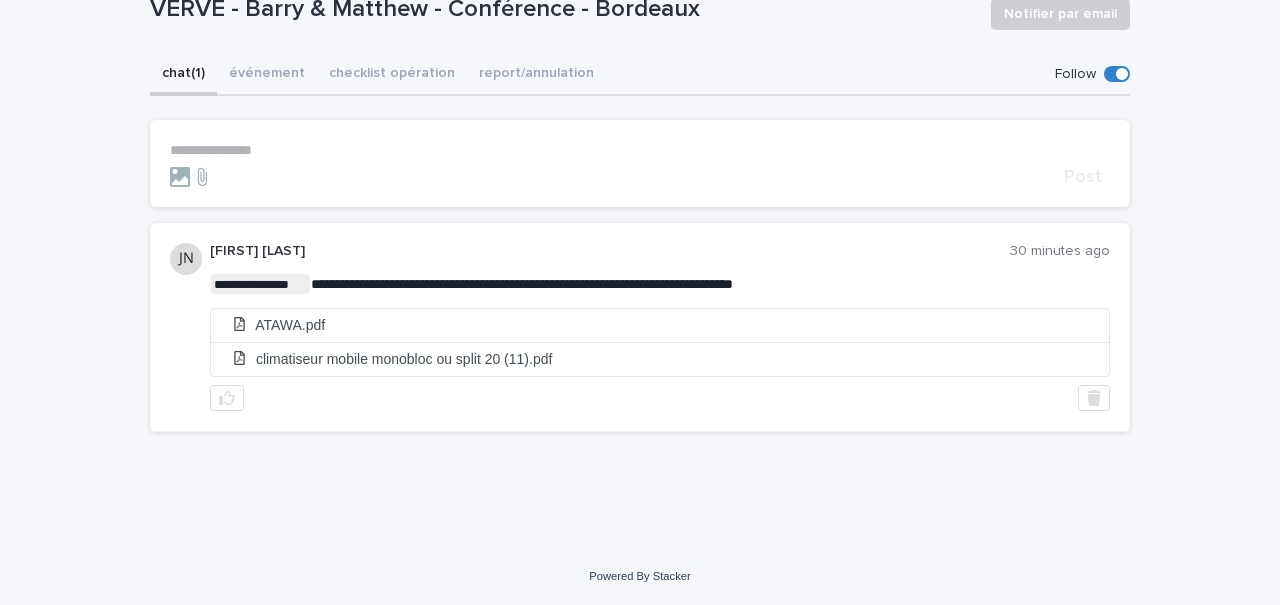 scroll, scrollTop: 0, scrollLeft: 0, axis: both 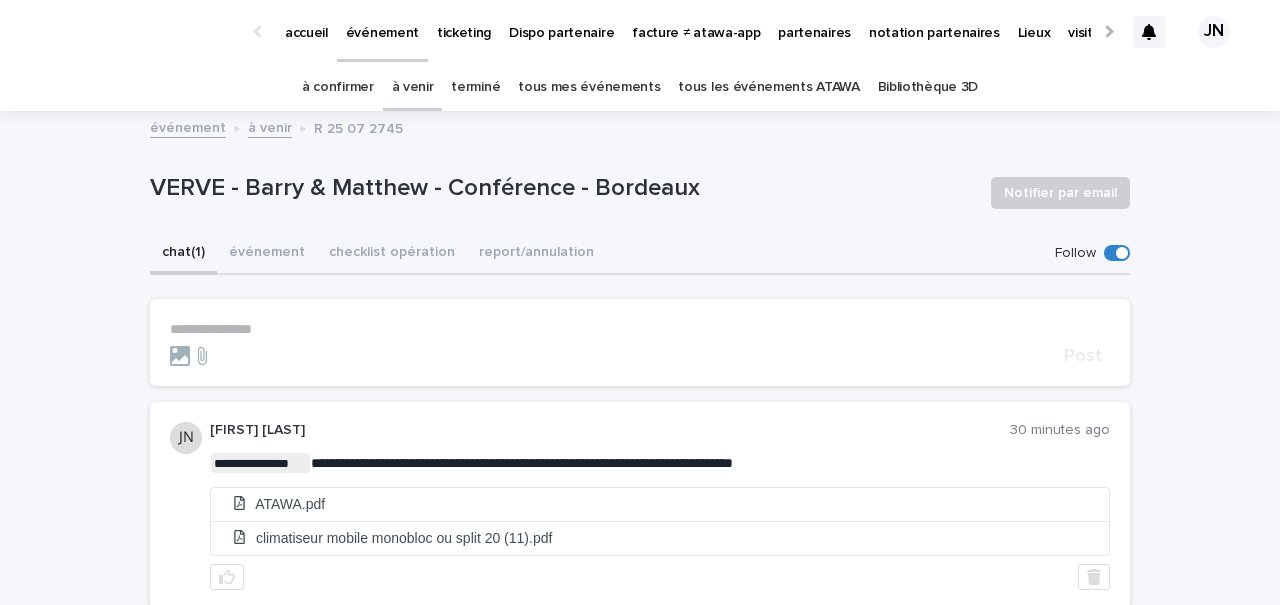click on "accueil" at bounding box center (306, 21) 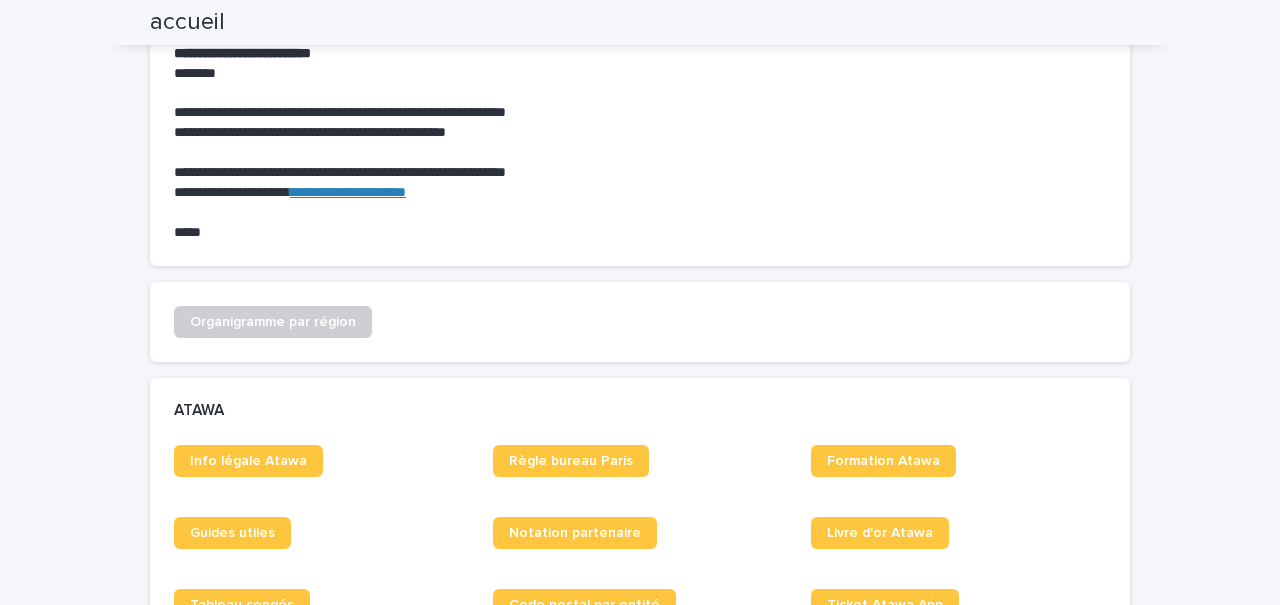 scroll, scrollTop: 644, scrollLeft: 0, axis: vertical 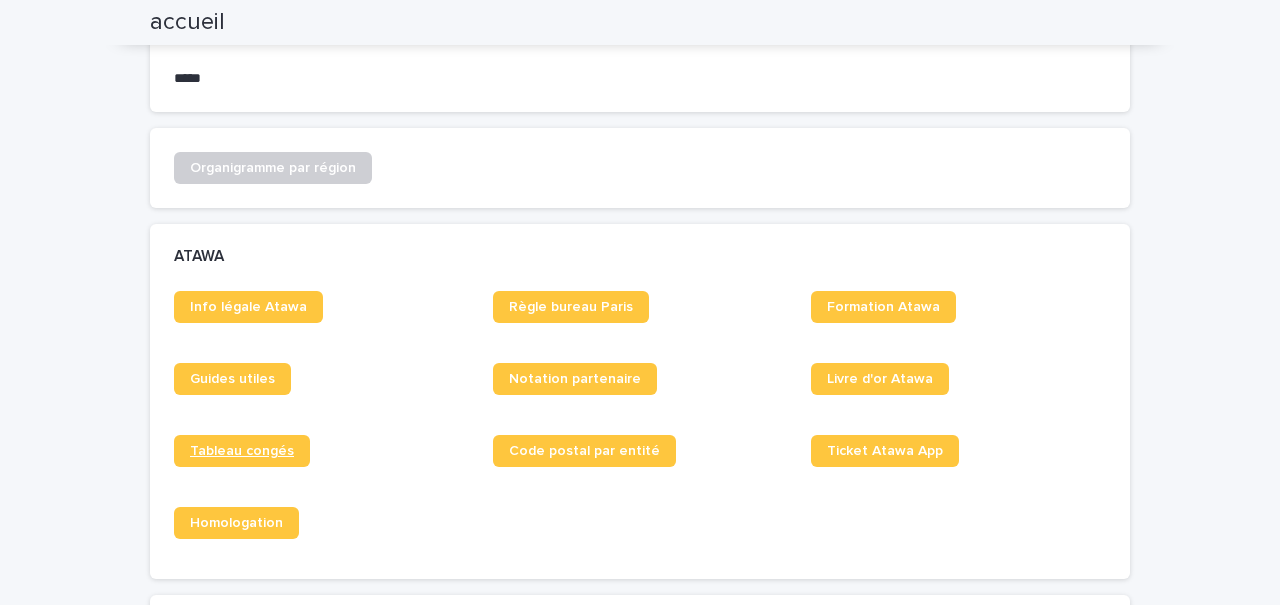 click on "Tableau congés" at bounding box center (242, 451) 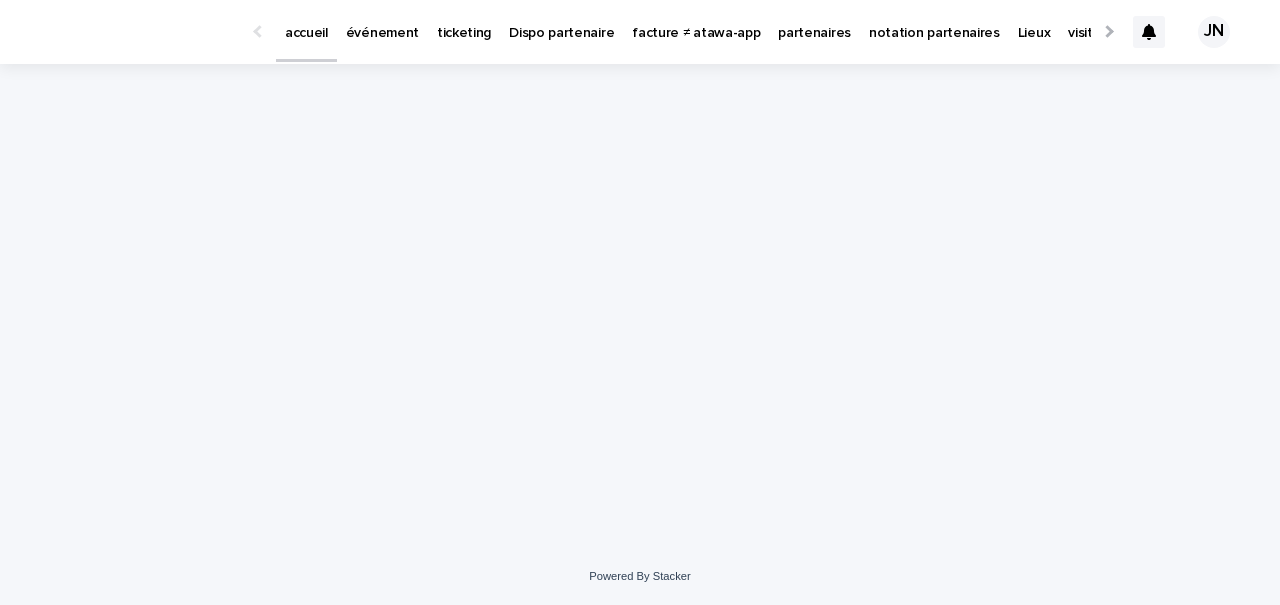 scroll, scrollTop: 0, scrollLeft: 0, axis: both 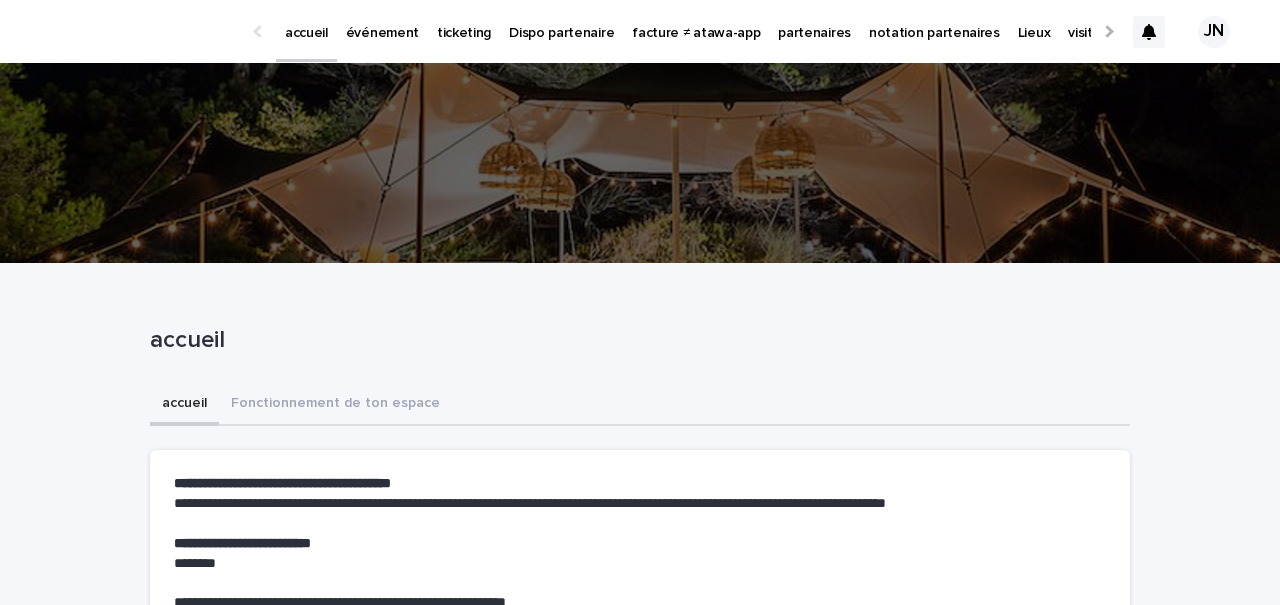 click on "partenaires" at bounding box center (814, 21) 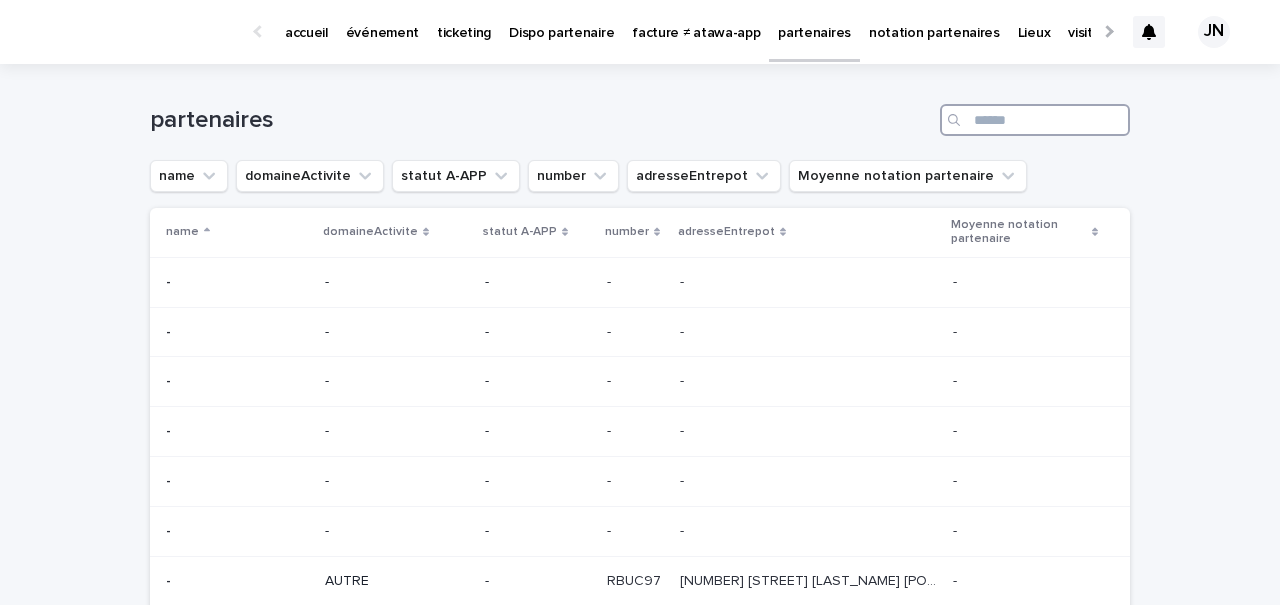 click at bounding box center (1035, 120) 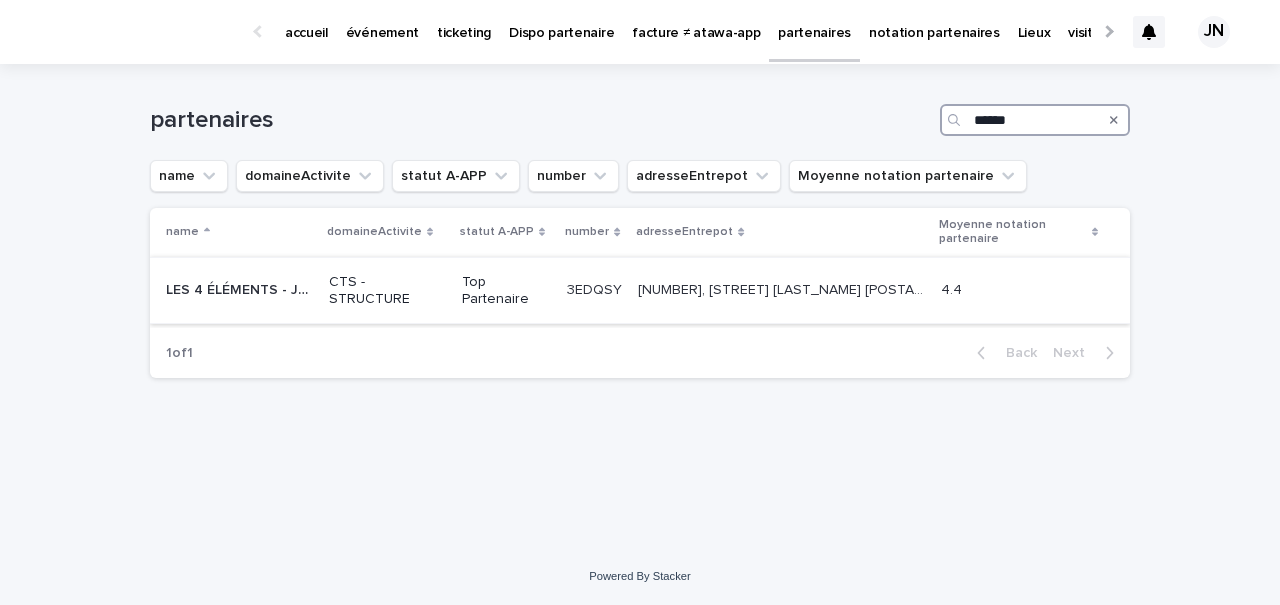 type on "******" 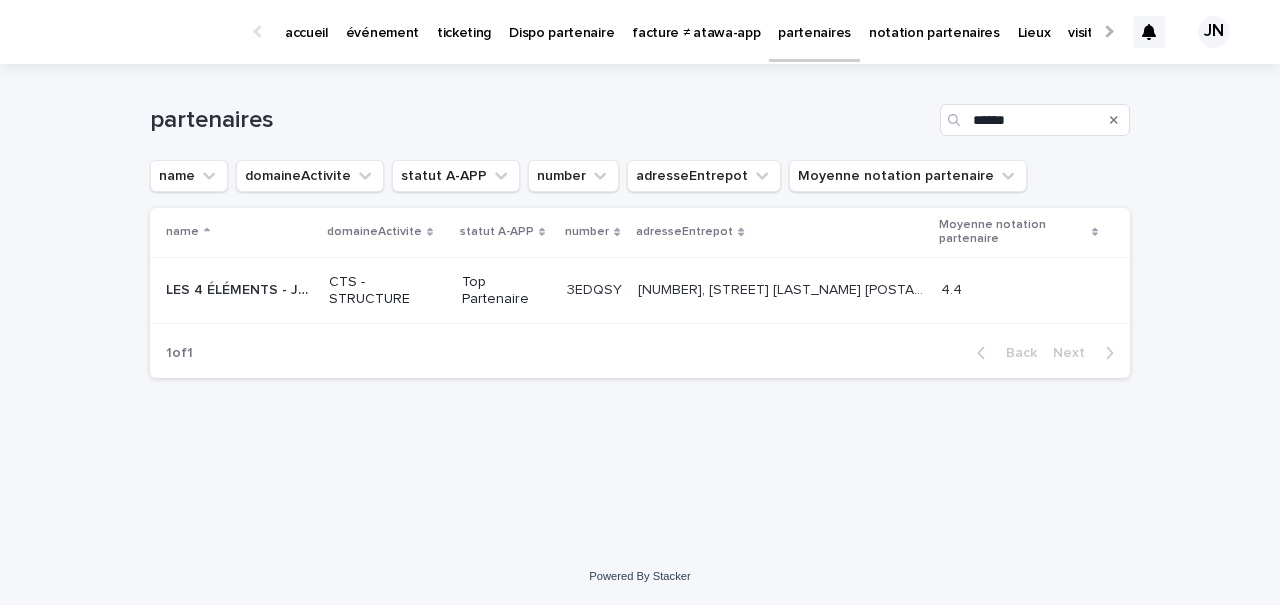 click on "5, Rue Marceau Colin 95220 HERBLAY" at bounding box center (783, 288) 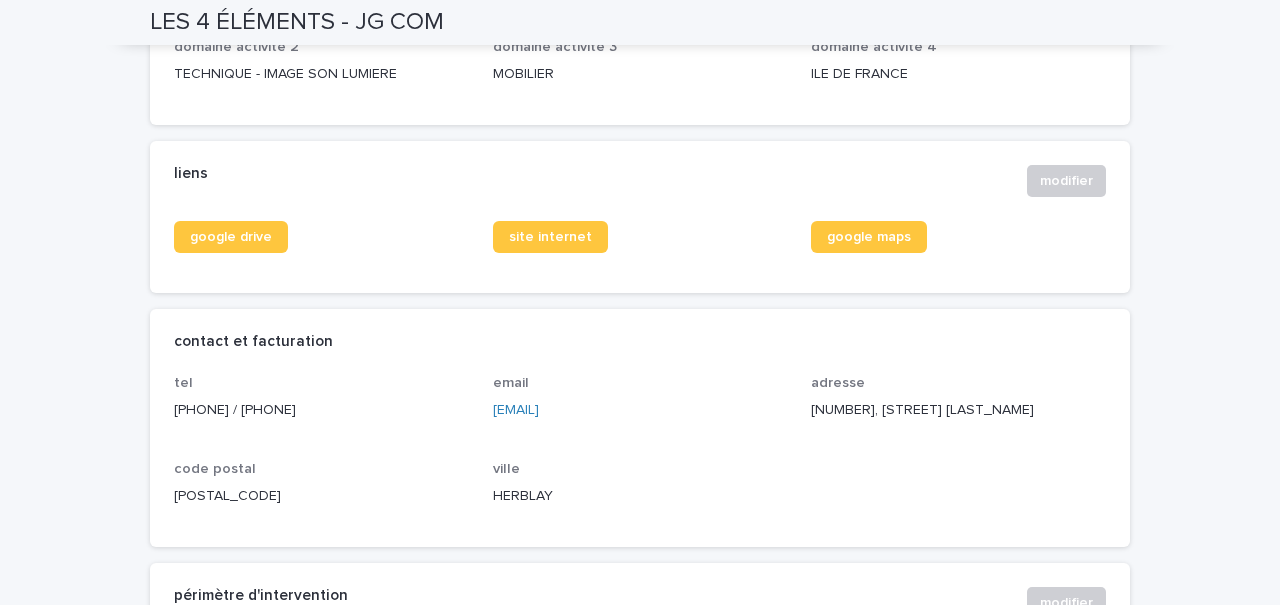 scroll, scrollTop: 831, scrollLeft: 0, axis: vertical 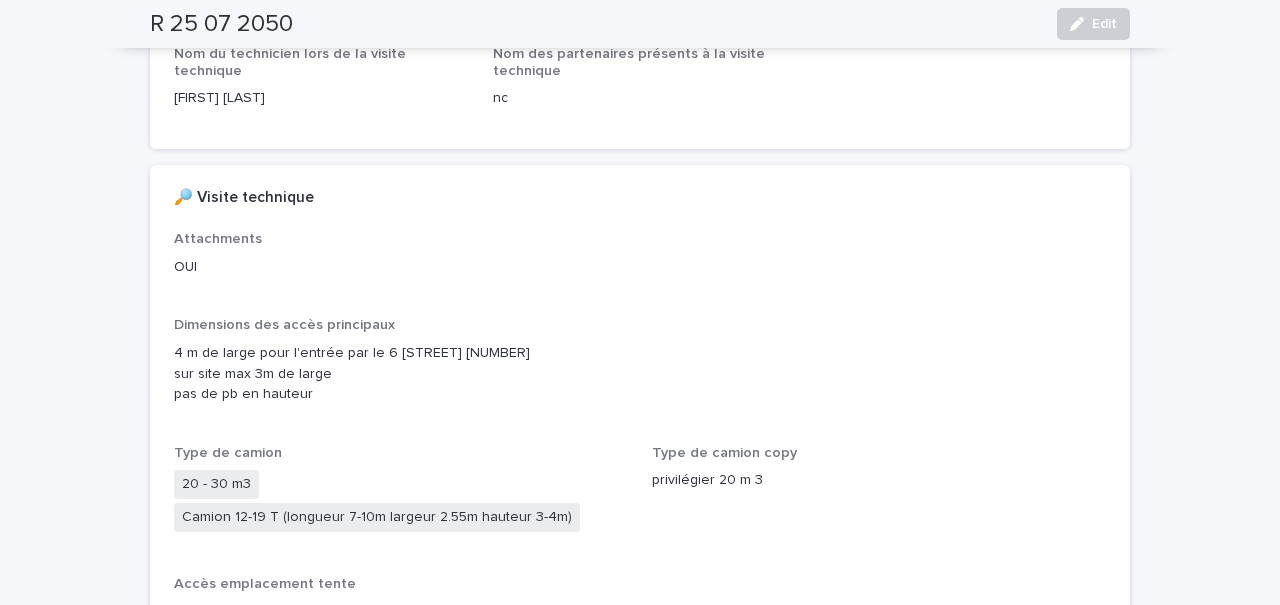 click on "4 m de large pour l'entrée par le 6 [STREET] [NUMBER]
sur site max 3m de large
pas de pb en hauteur" at bounding box center (640, 372) 